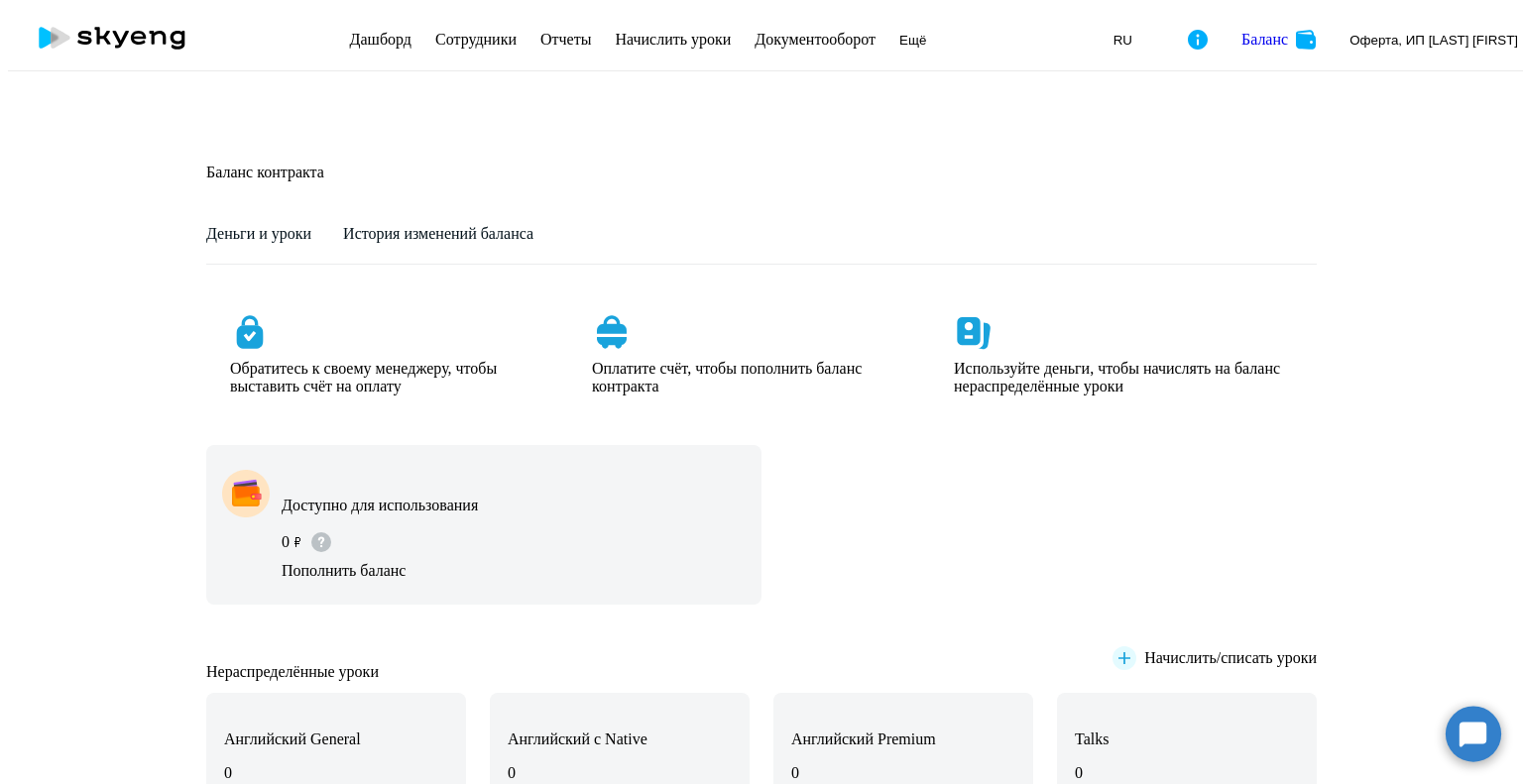 scroll, scrollTop: 0, scrollLeft: 0, axis: both 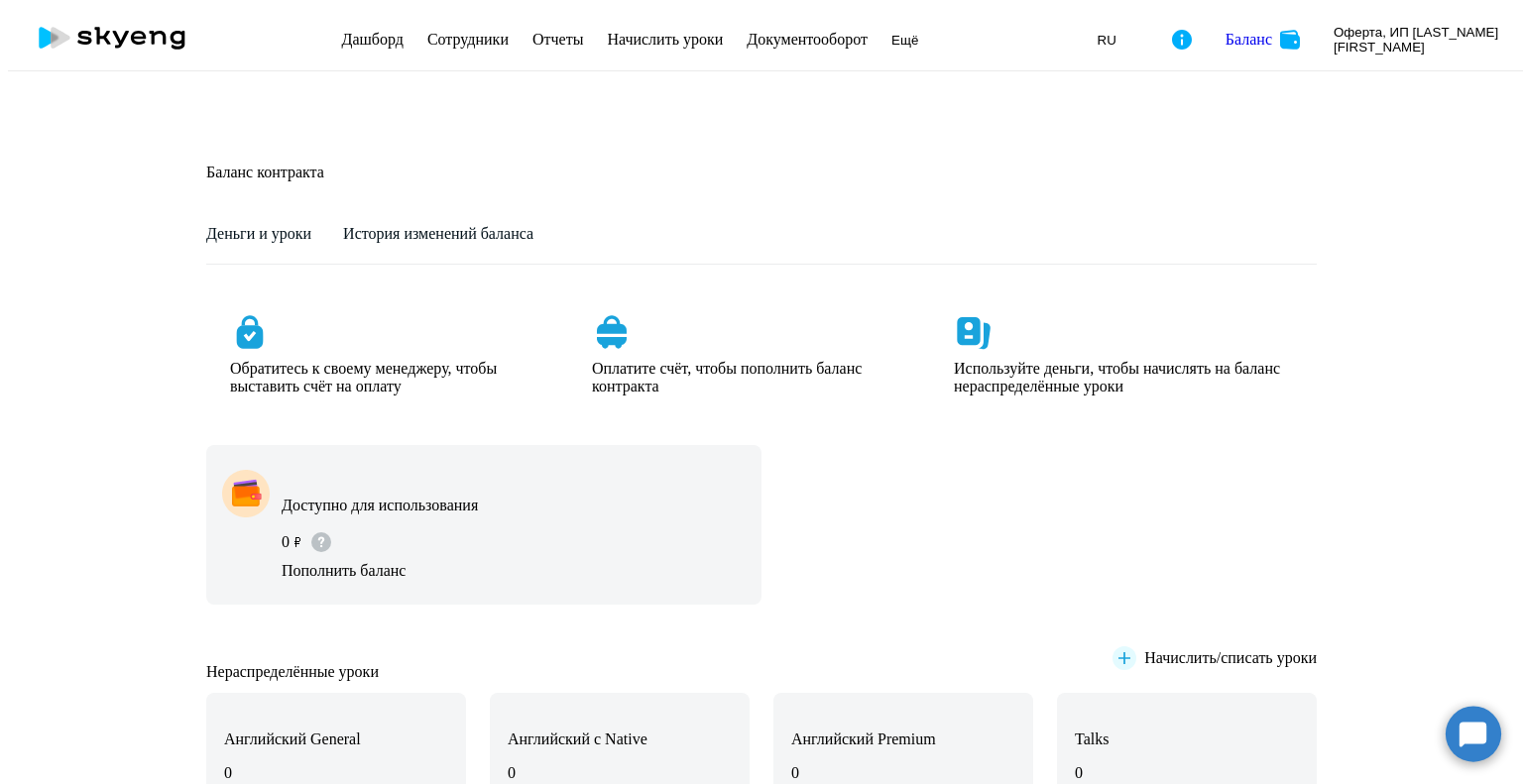 click on "Английский General с русскоговорящим преподавателем   Английский General с англоговорящим преподавателем   Премиум английский с русскоговорящим преподавателем   Групповые уроки по английскому языку для взрослых   Talks 15 минутные разговоры на английском" at bounding box center [480, 1061] 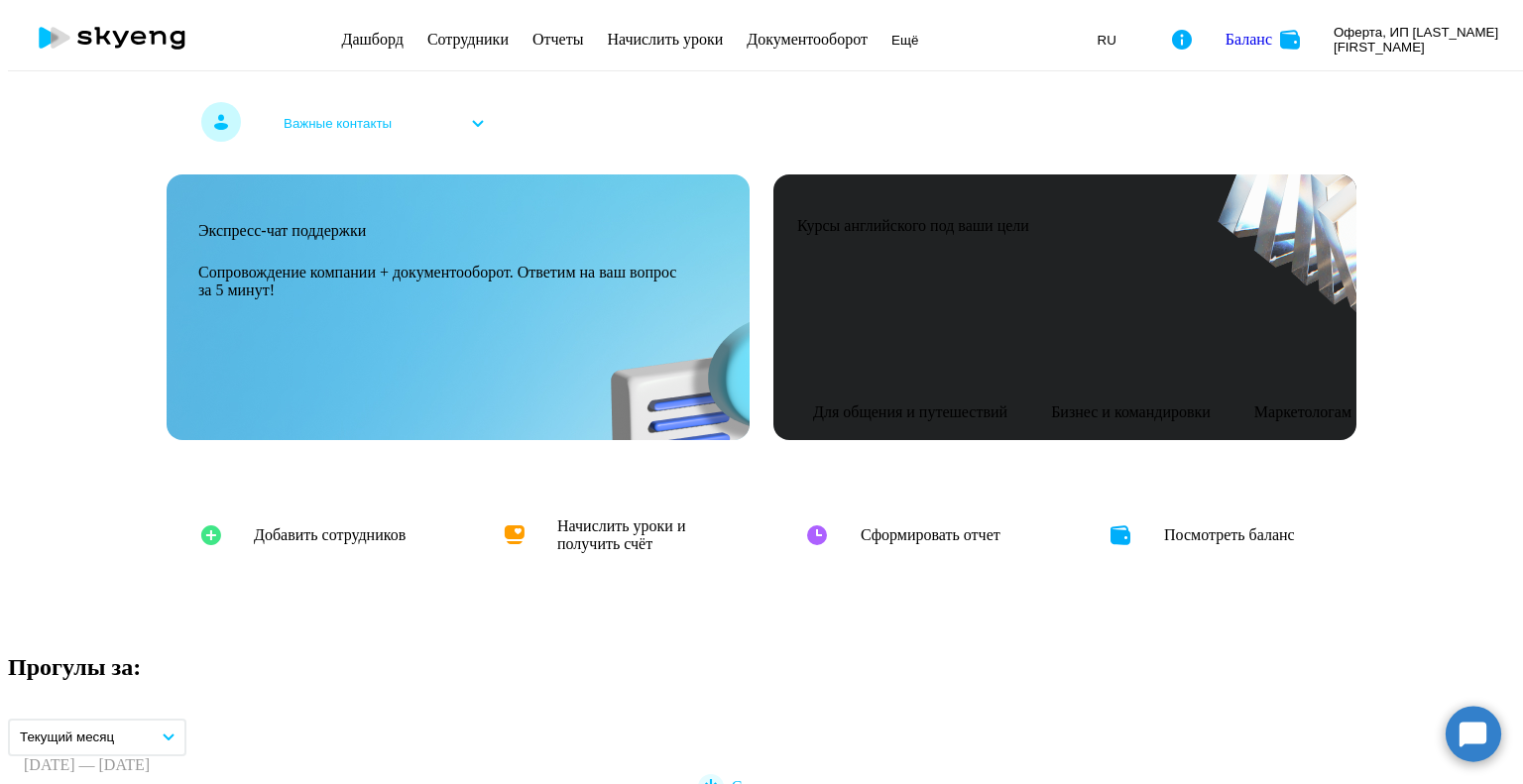 scroll, scrollTop: 0, scrollLeft: 0, axis: both 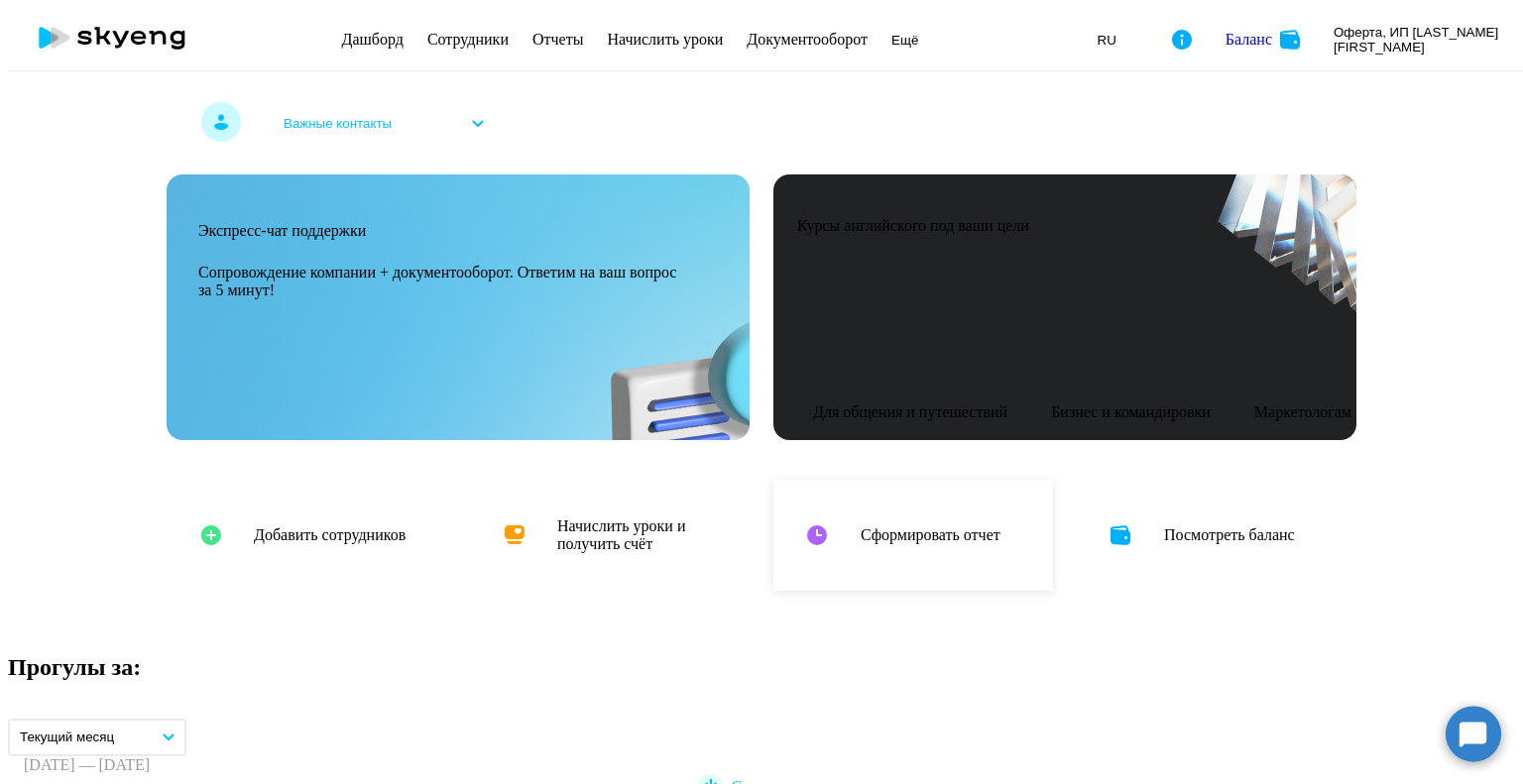 click on "Сформировать отчет" at bounding box center (930, 535) 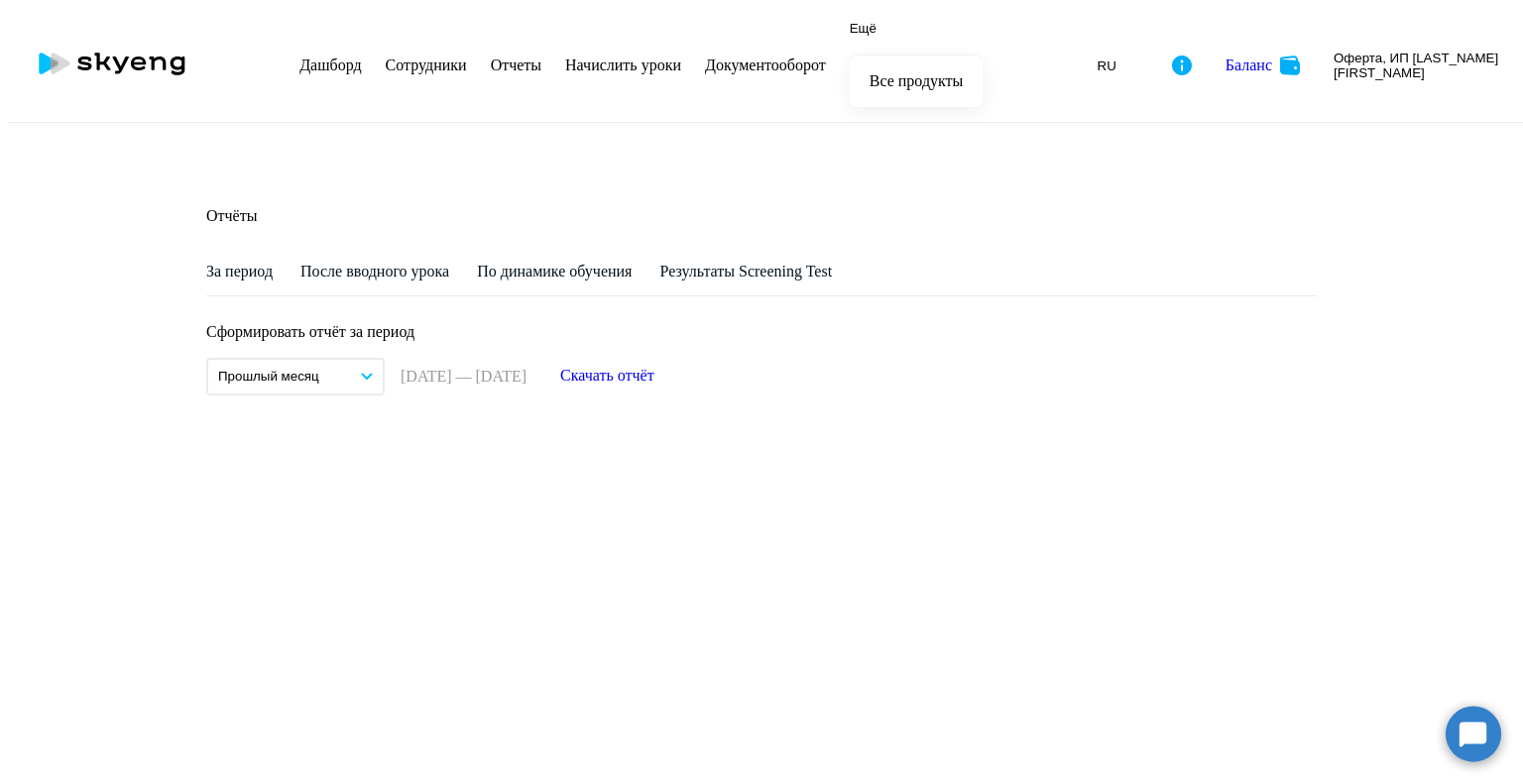 click on "Документооборот" at bounding box center [765, 64] 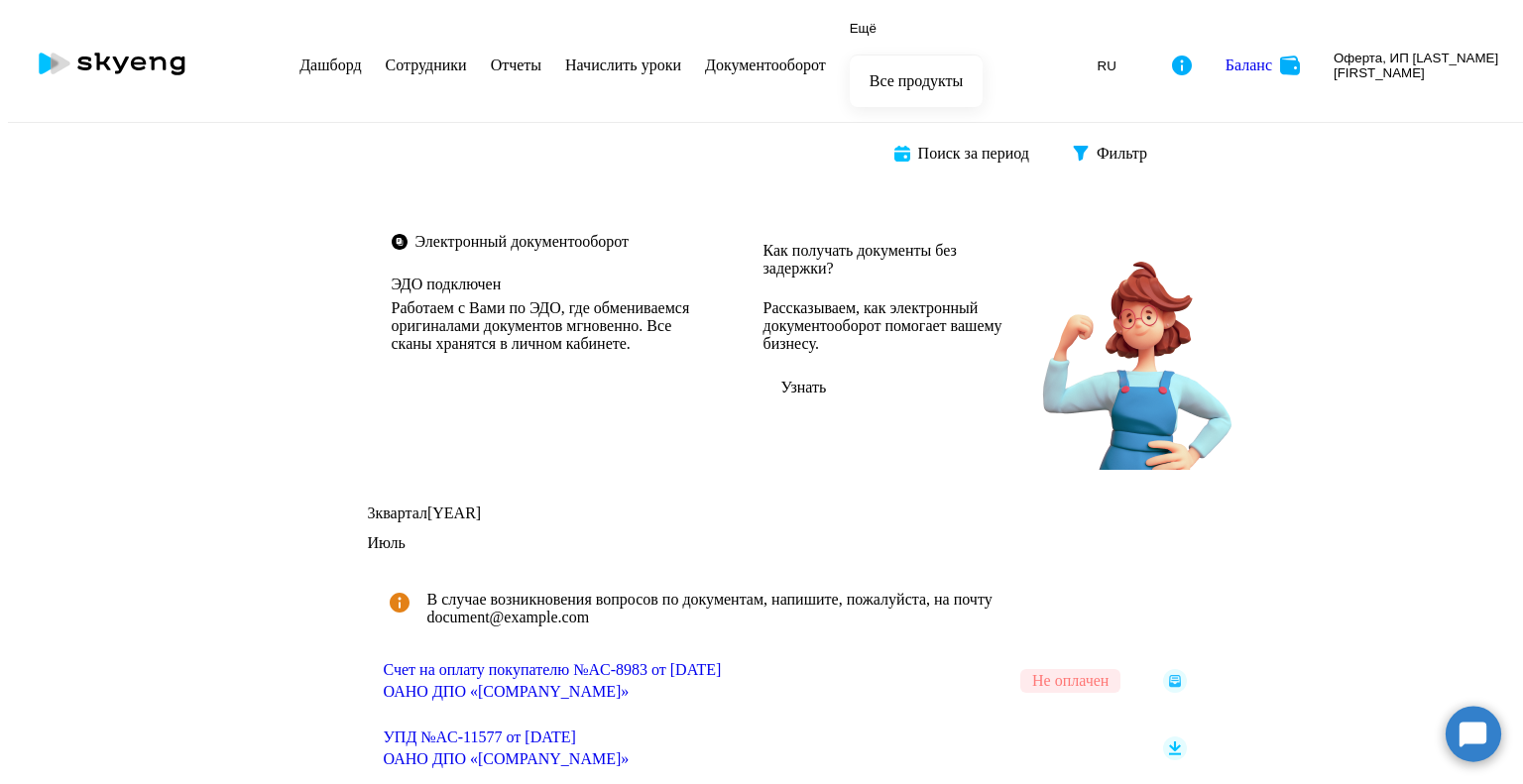 click at bounding box center (1175, 681) 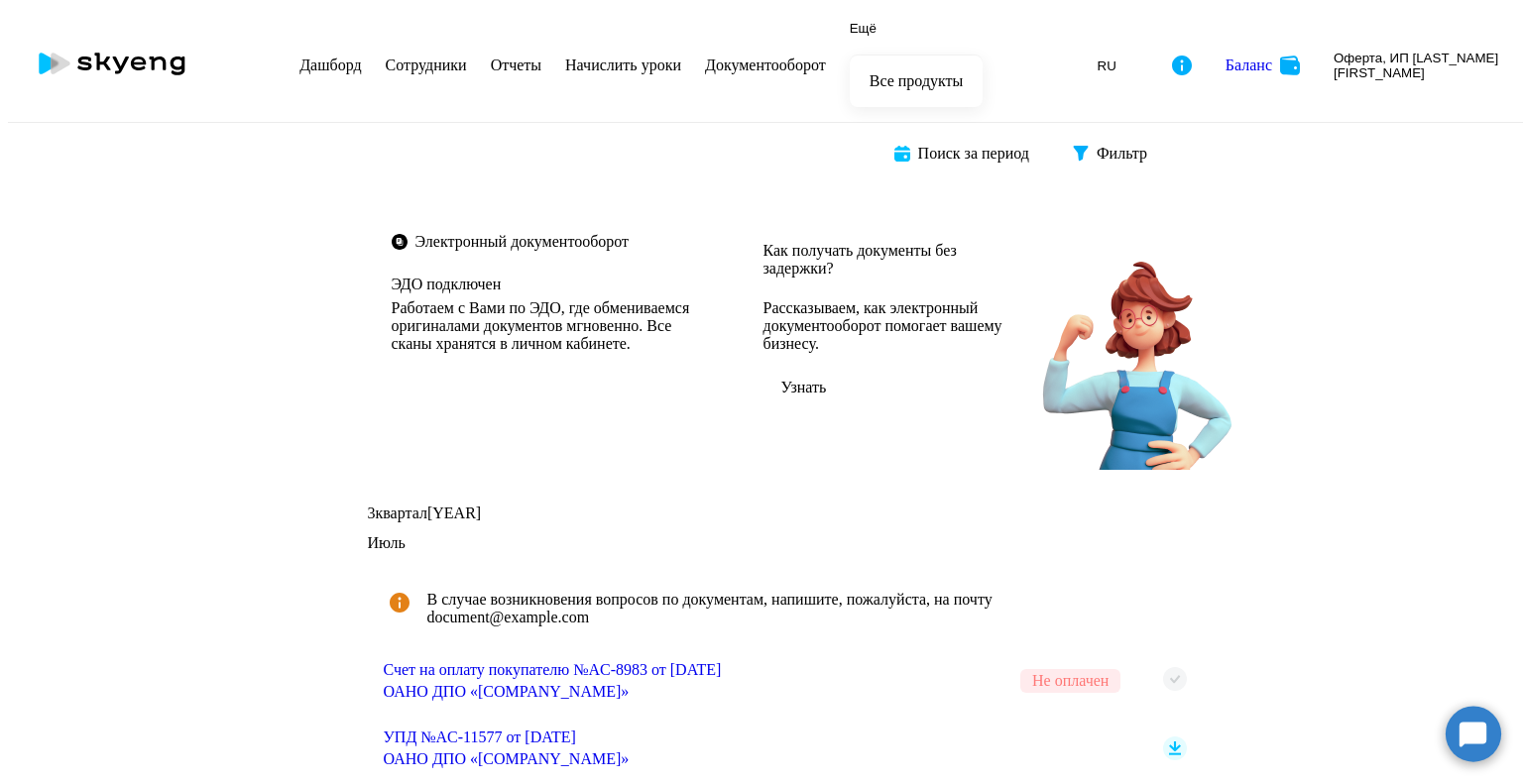 click on "В случае возникновения вопросов по документам, напишите, пожалуйста, на почту [EMAIL]" at bounding box center [769, 609] 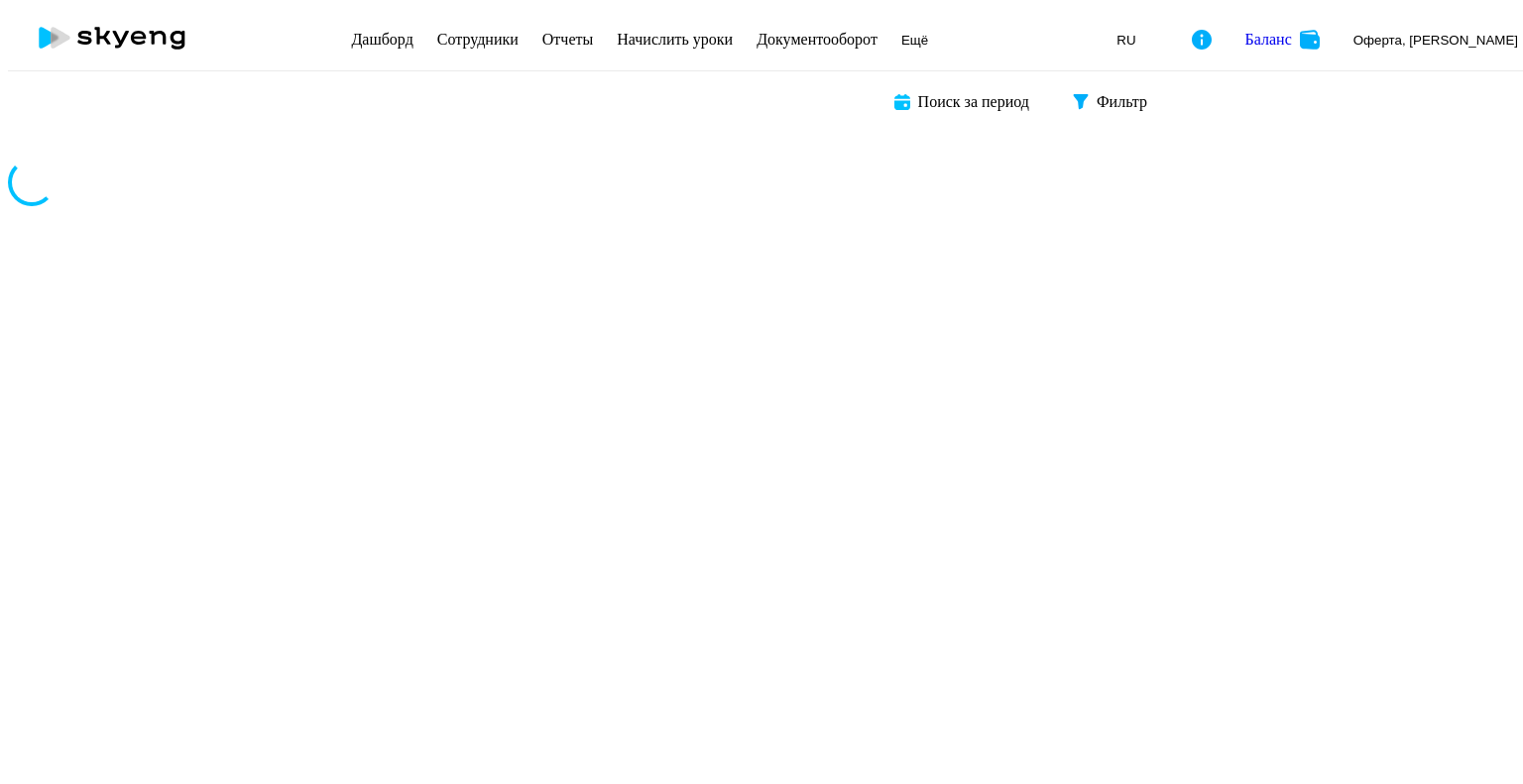 scroll, scrollTop: 0, scrollLeft: 0, axis: both 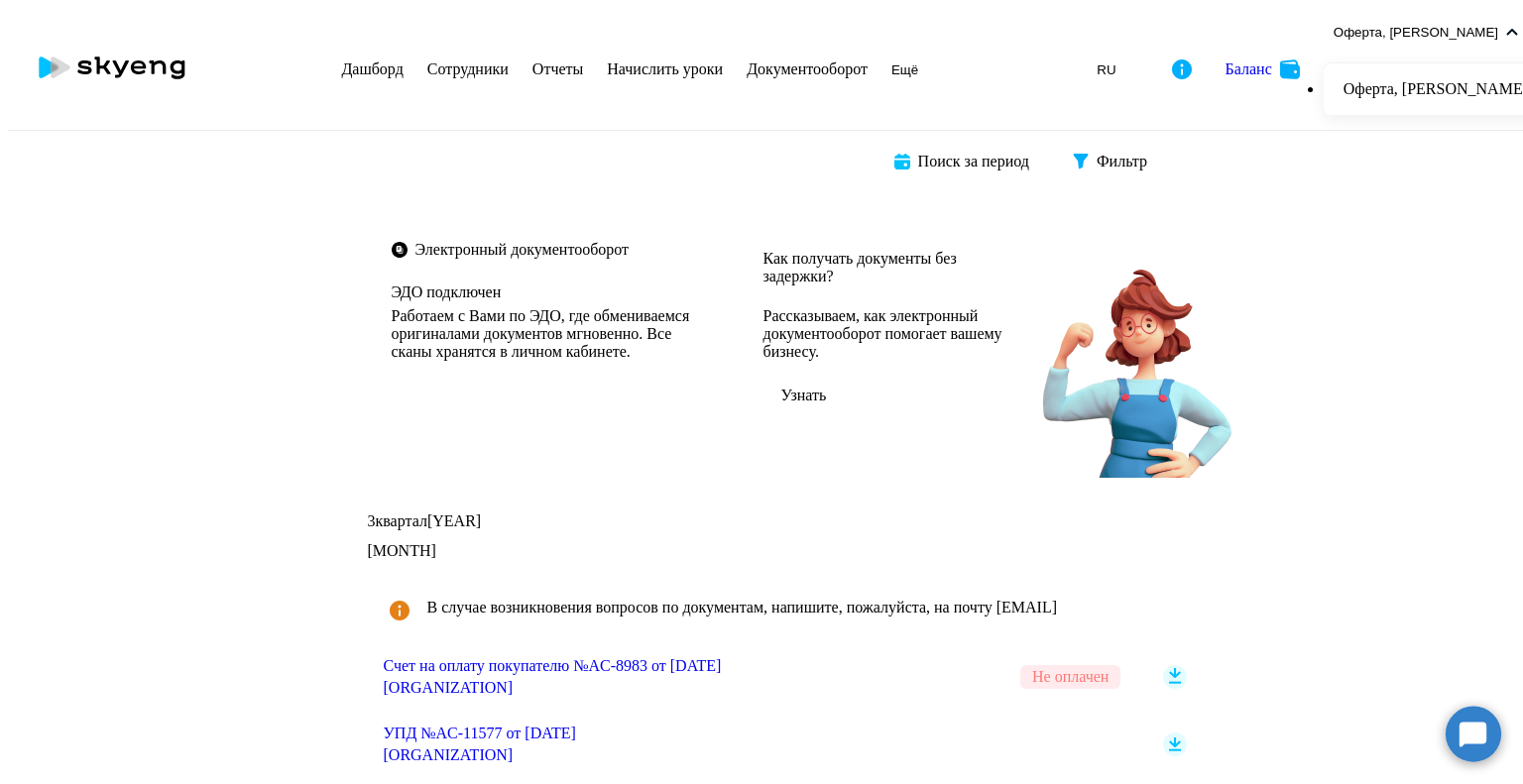 click at bounding box center (1175, 673) 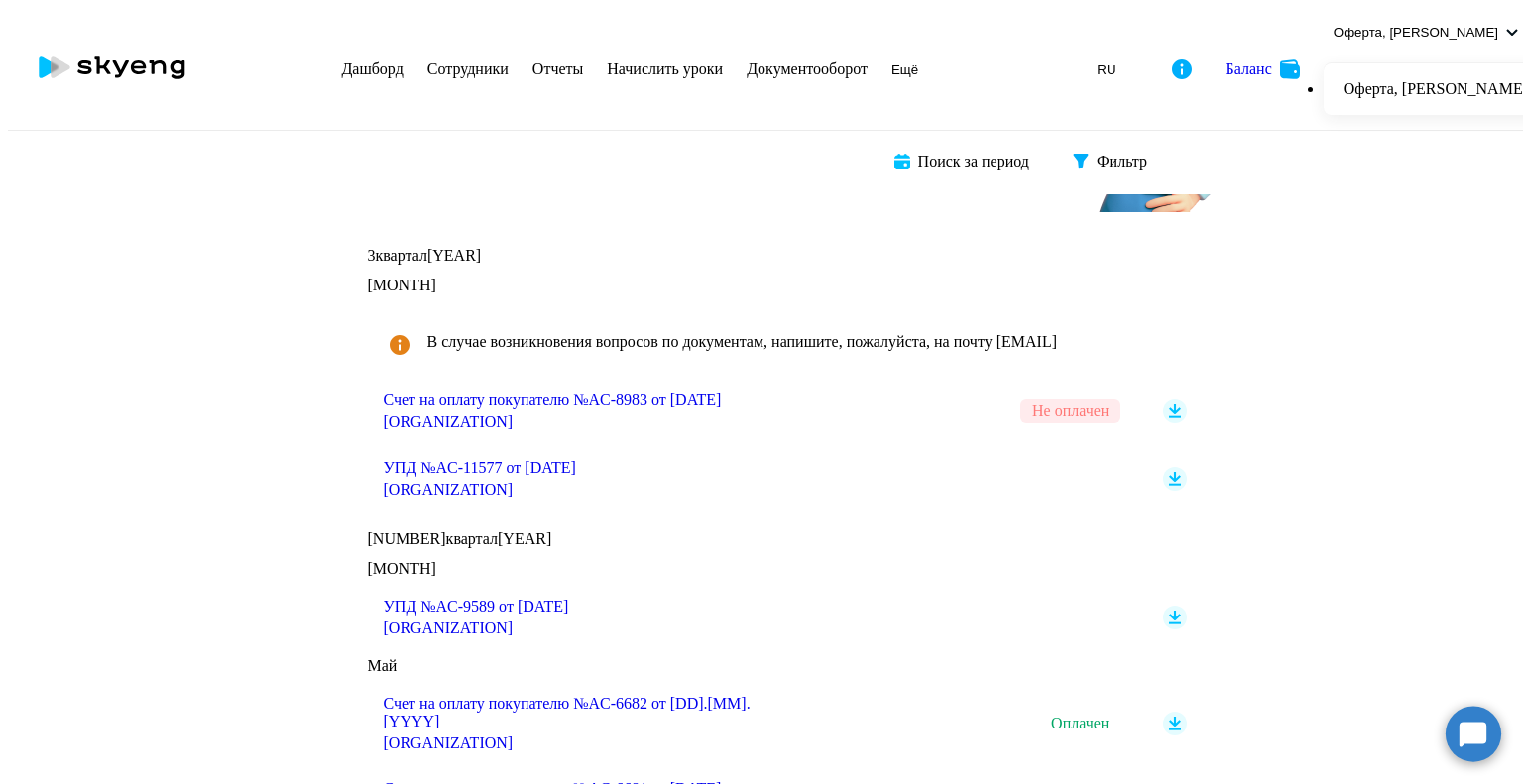scroll, scrollTop: 0, scrollLeft: 0, axis: both 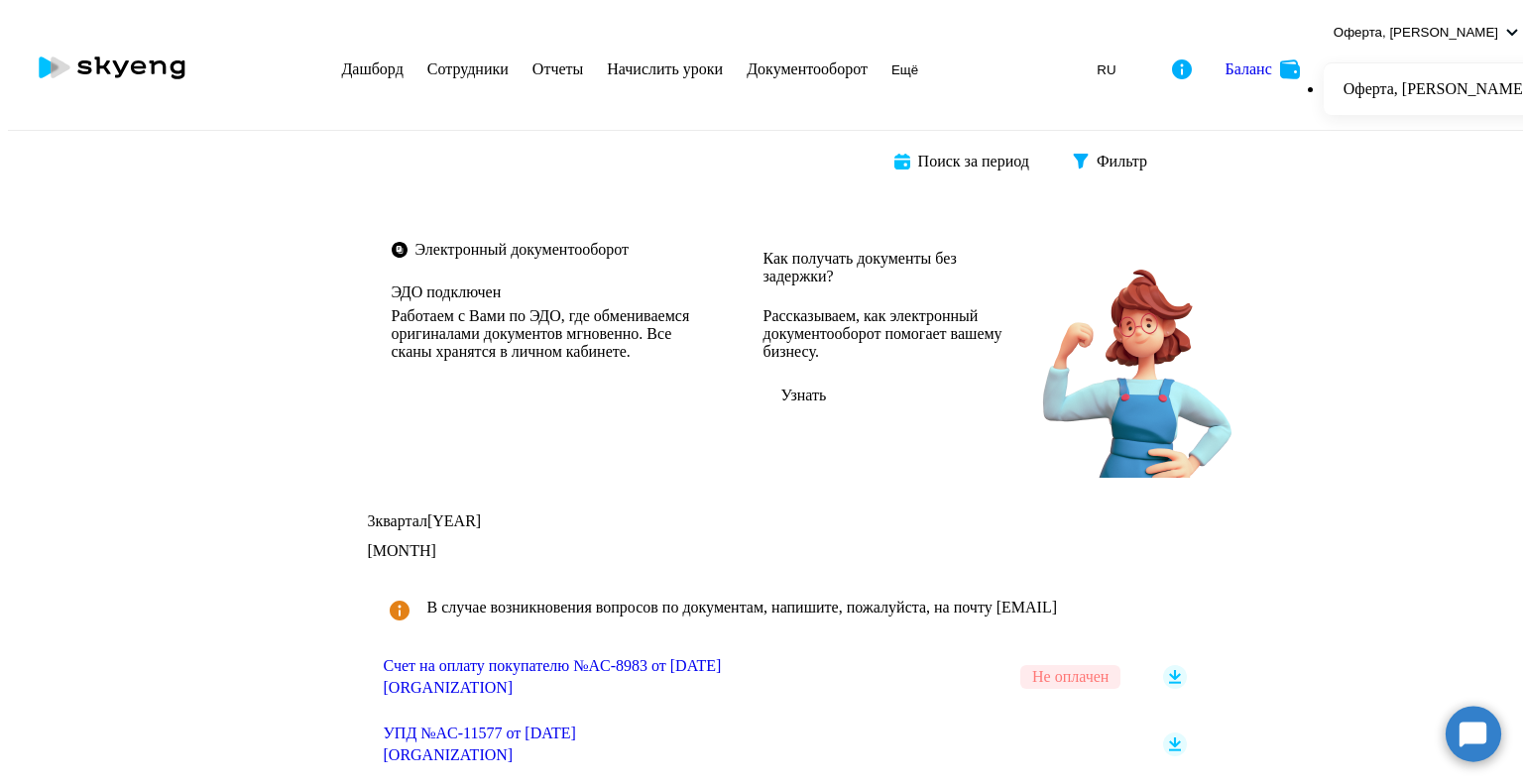 click on "Сотрудники" at bounding box center [468, 68] 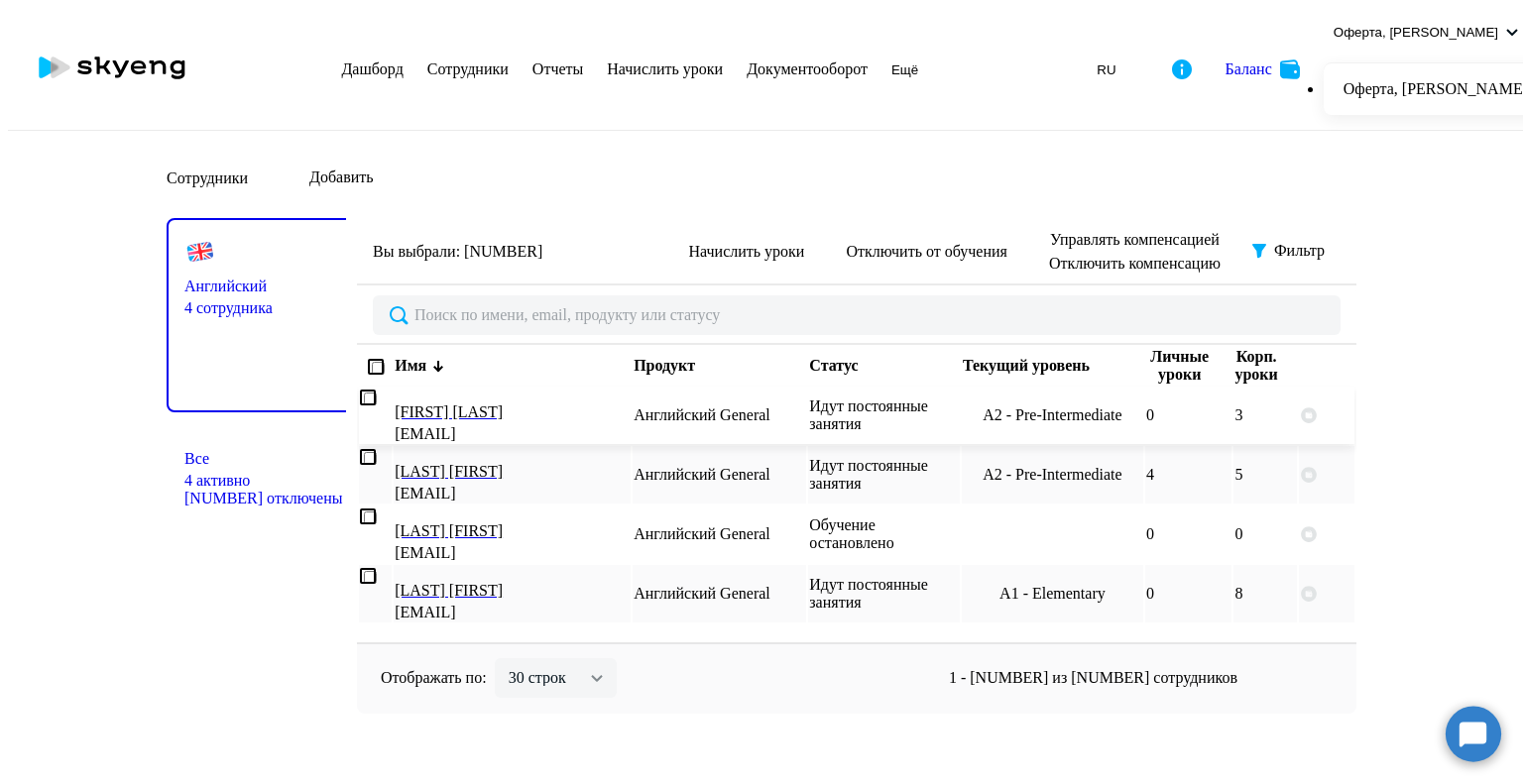 click on "[FIRST] [LAST]" at bounding box center [507, 412] 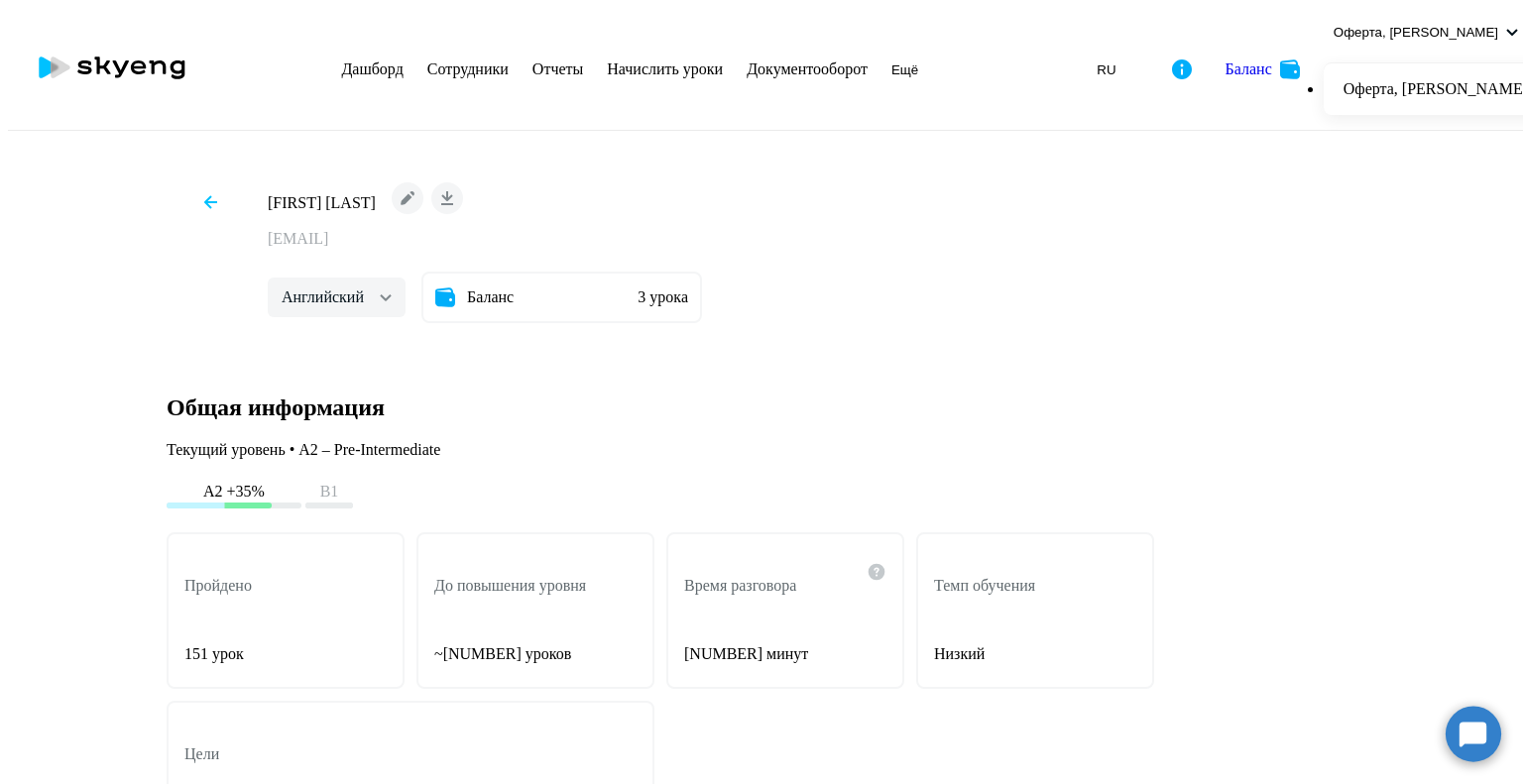 scroll, scrollTop: 396, scrollLeft: 0, axis: vertical 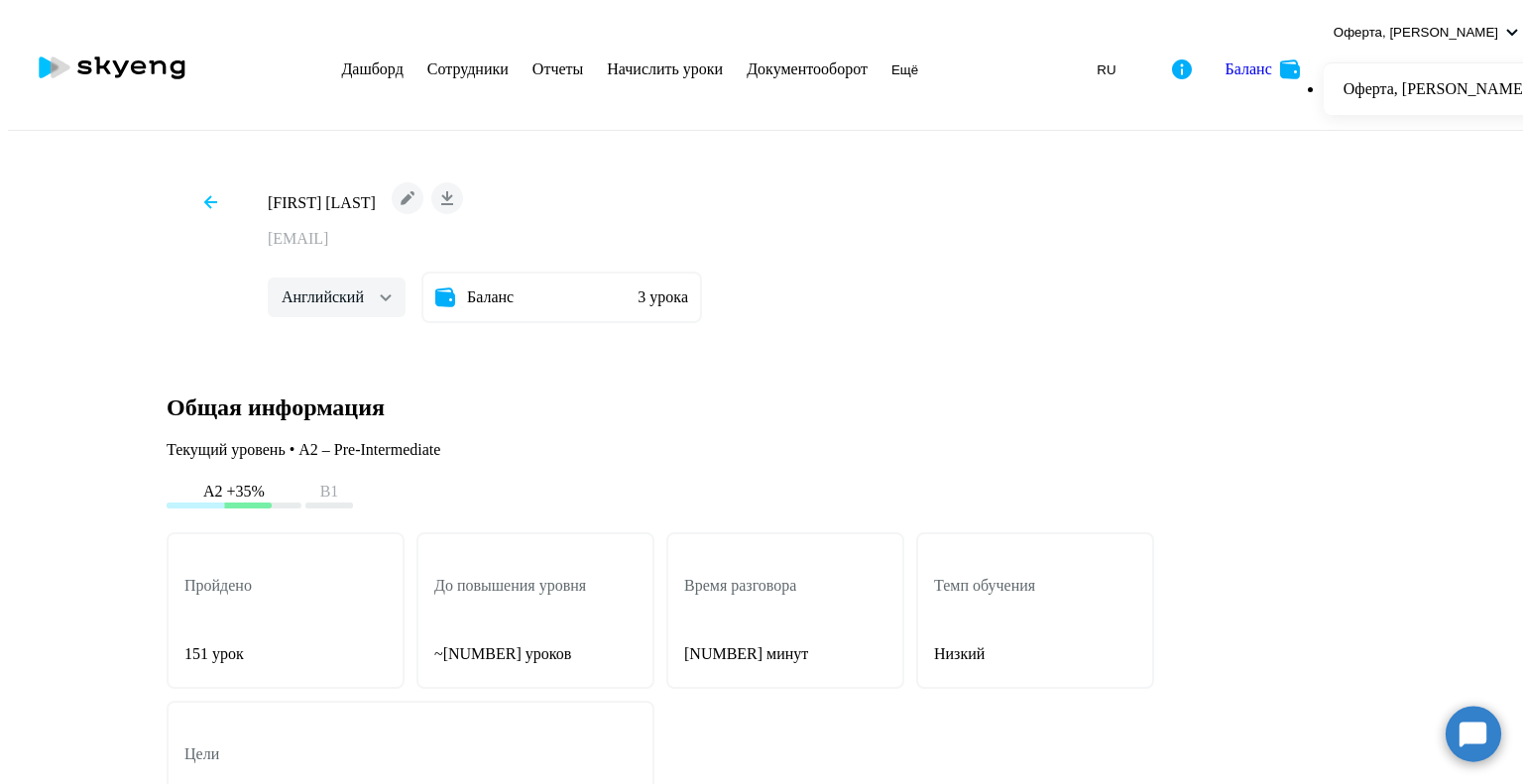 click at bounding box center (877, 572) 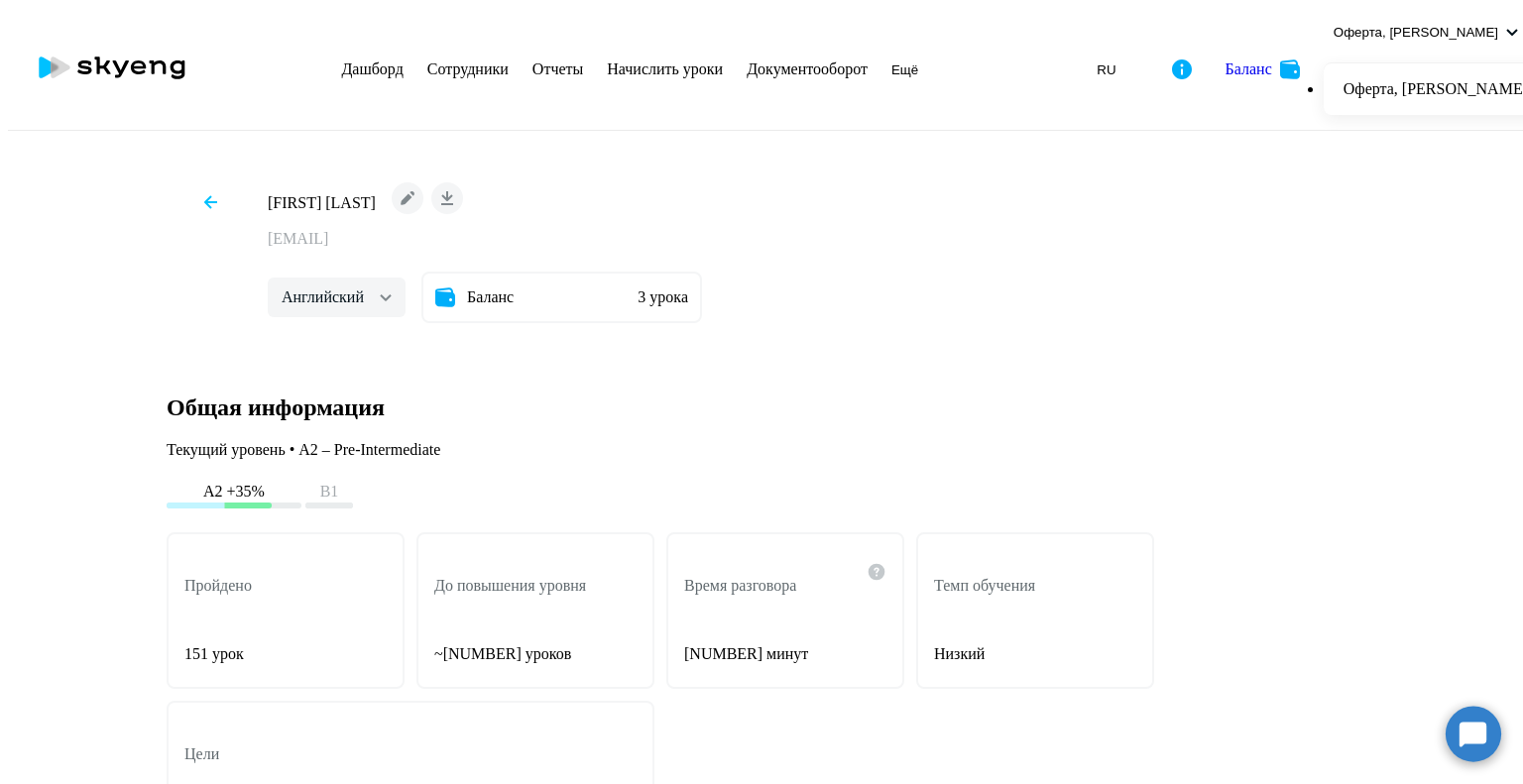 scroll, scrollTop: 0, scrollLeft: 0, axis: both 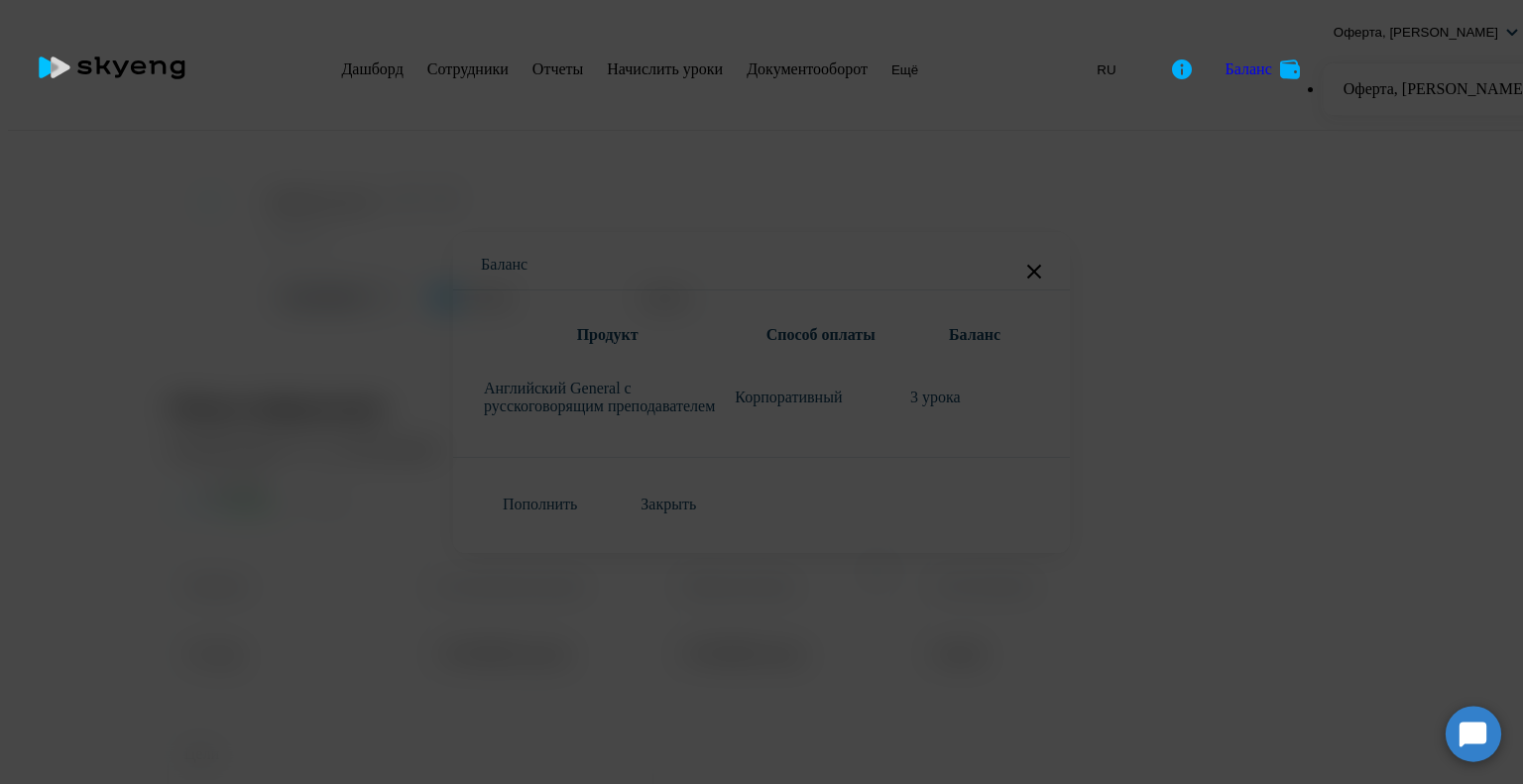 click at bounding box center [1034, 272] 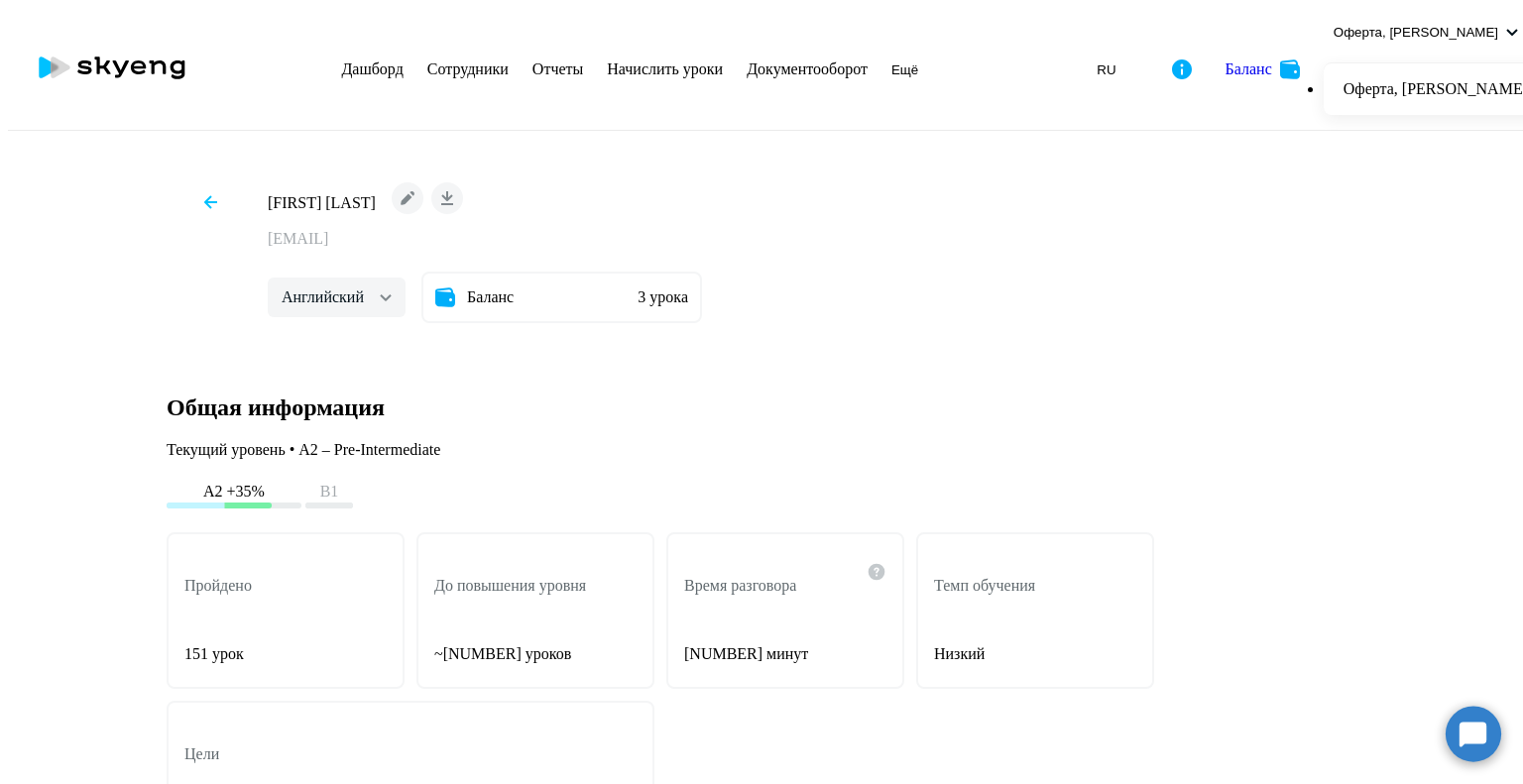 click at bounding box center [210, 202] 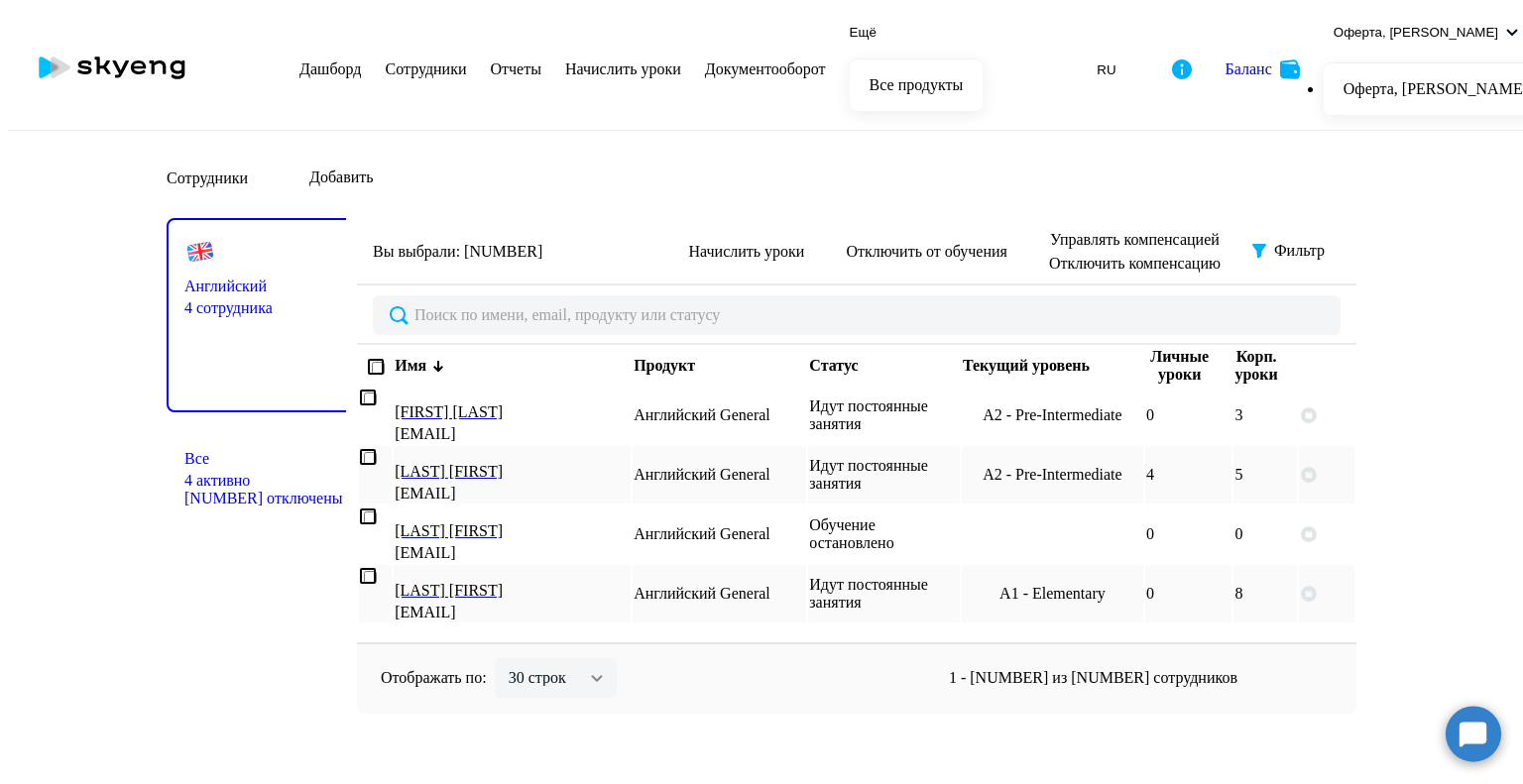 click on "Дашборд" at bounding box center (330, 68) 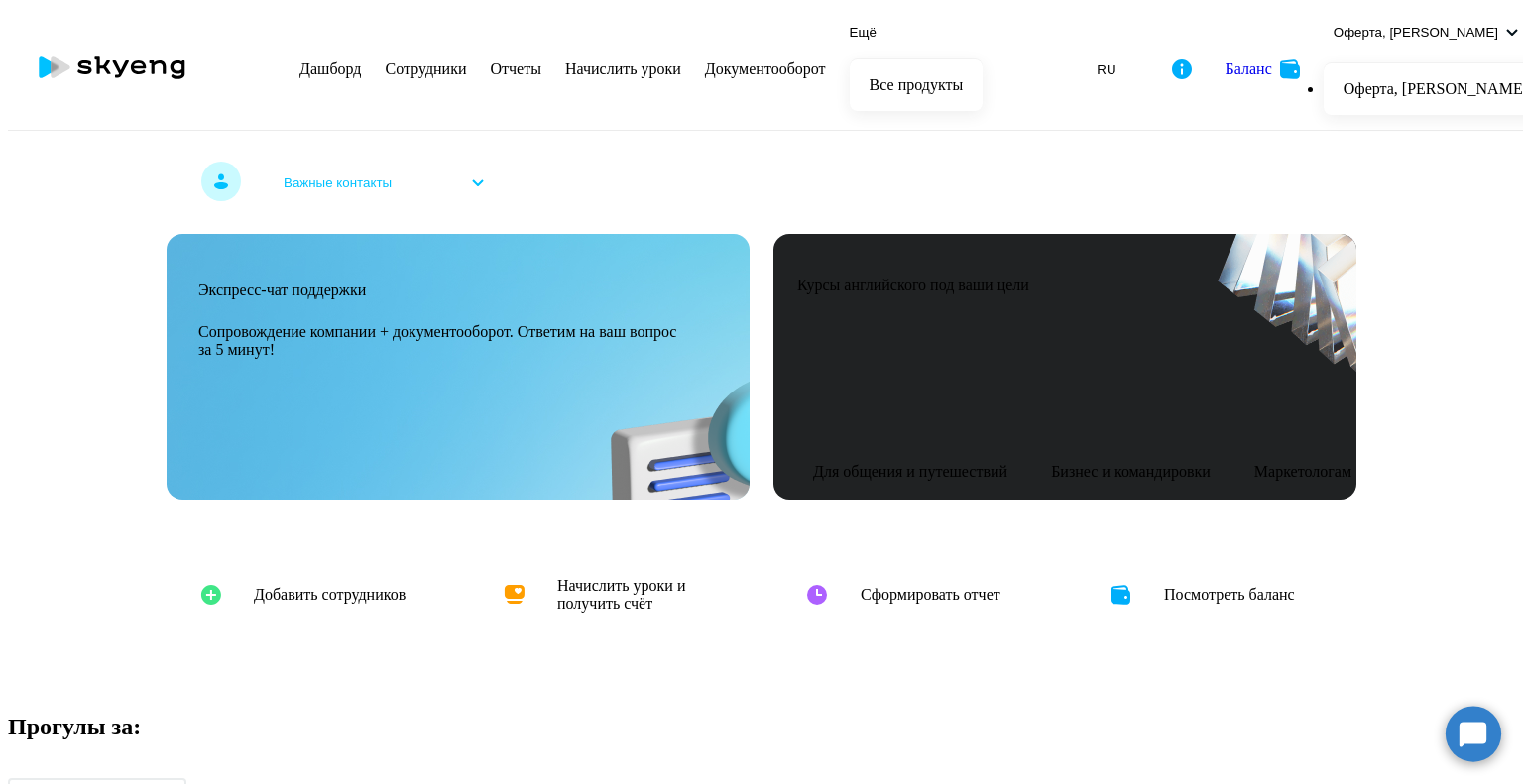 scroll, scrollTop: 0, scrollLeft: 0, axis: both 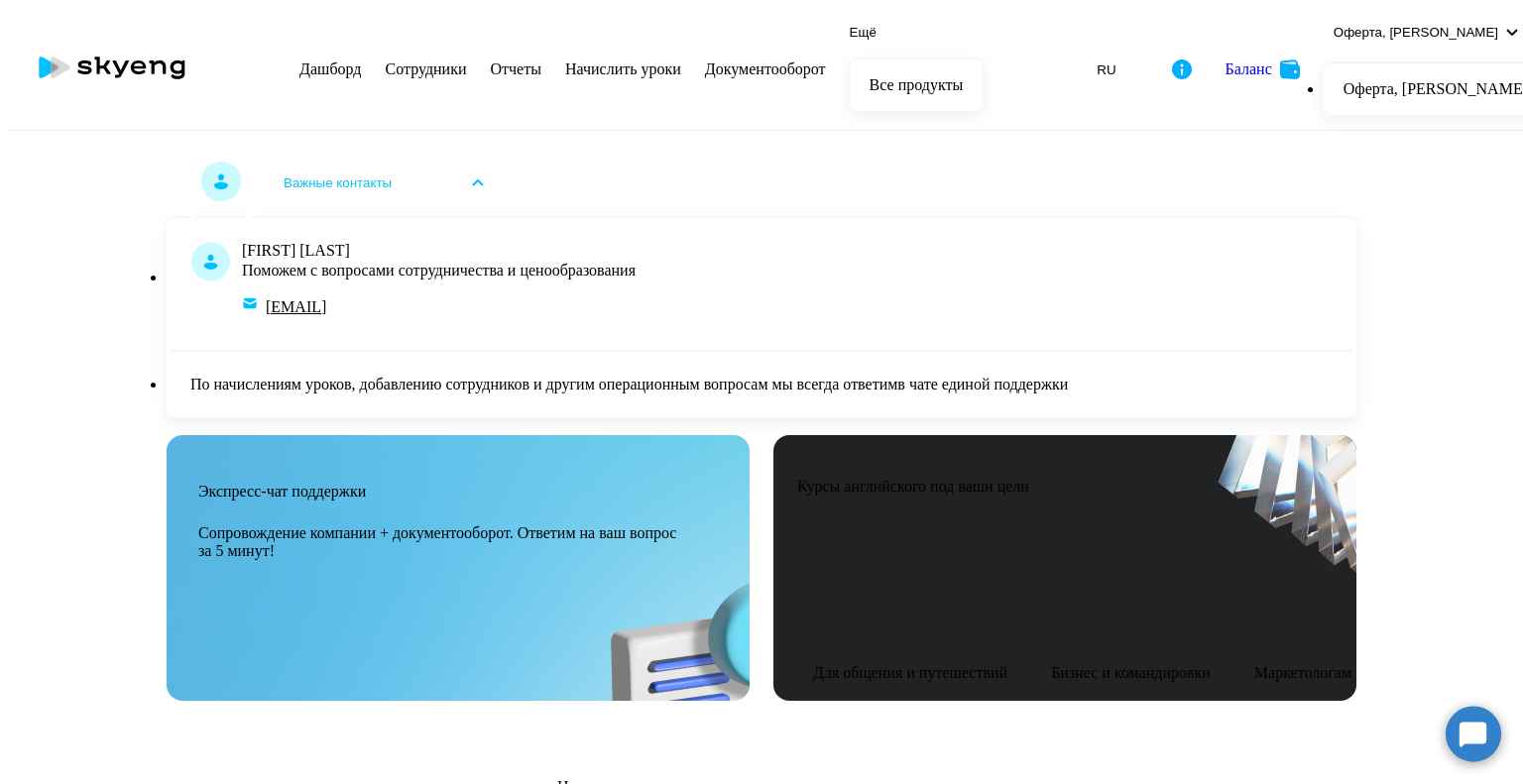 click on "Важные контакты
[FIRST] [LAST]  Поможем с вопросами сотрудничества и ценообразования
[EMAIL]  По начислениям уроков, добавлению сотрудников и другим операционным вопросам мы всегда ответим   в чате единой поддержки" at bounding box center [762, 286] 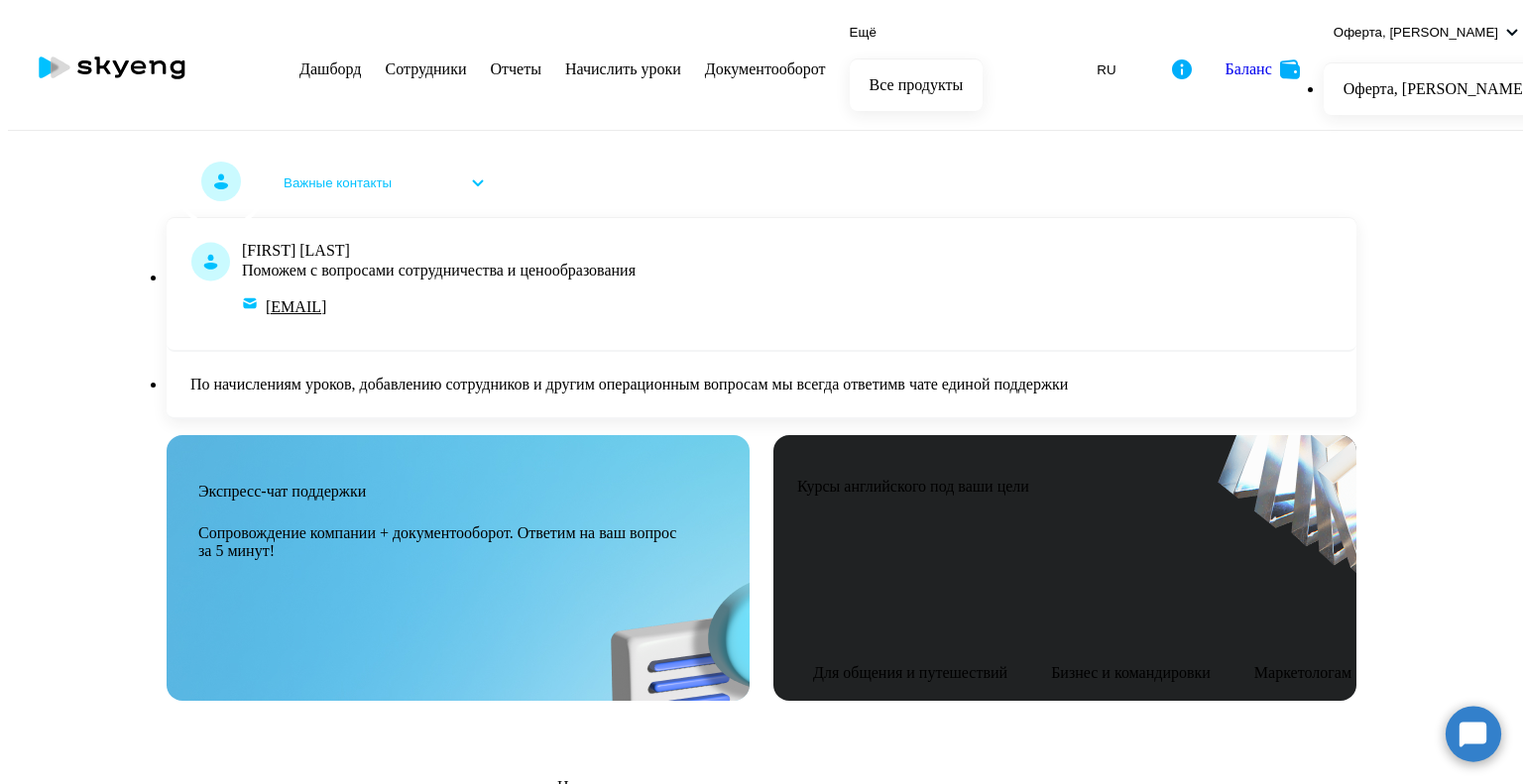 click on "Сотрудники" at bounding box center [425, 68] 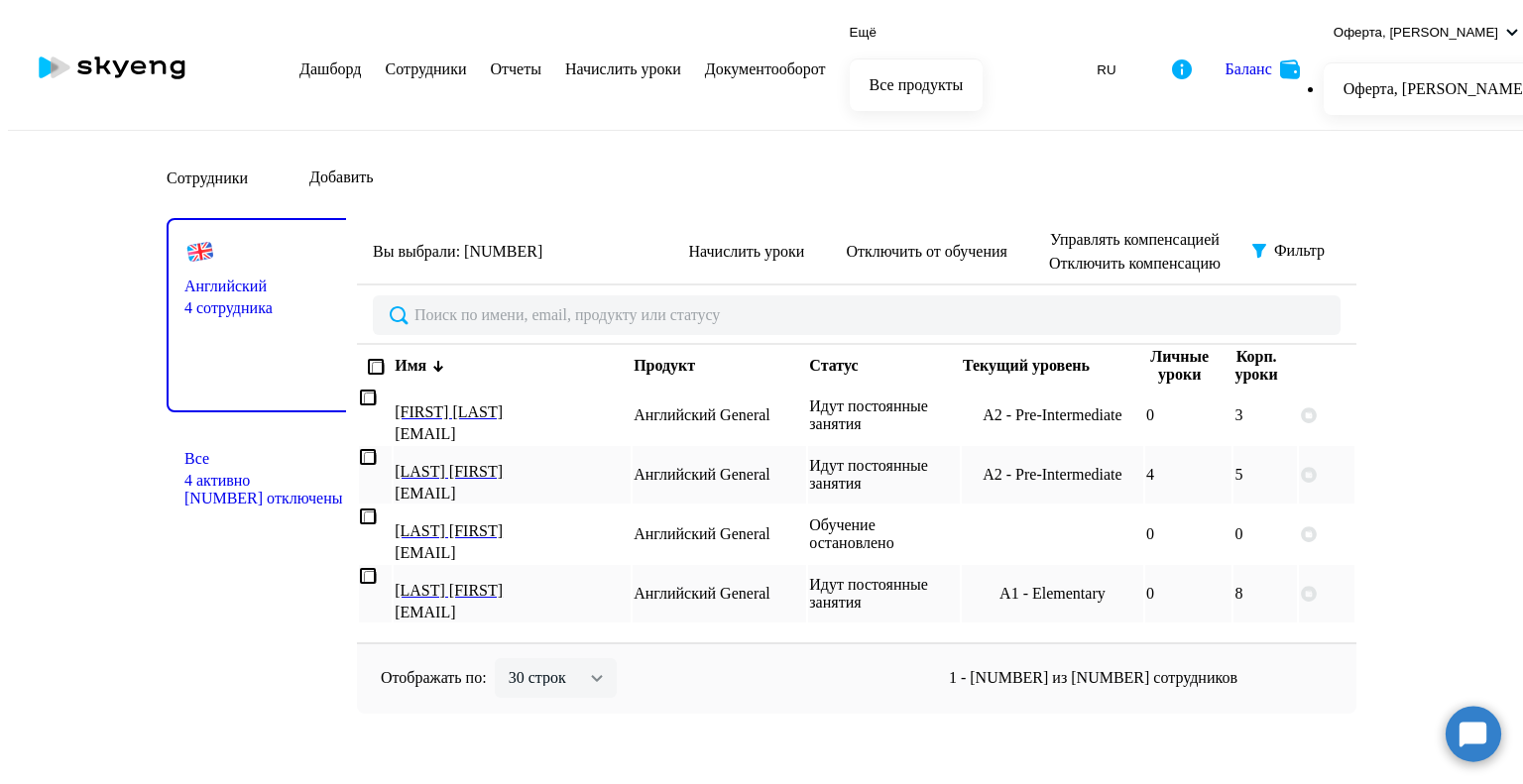 click on "Отчеты" at bounding box center (516, 68) 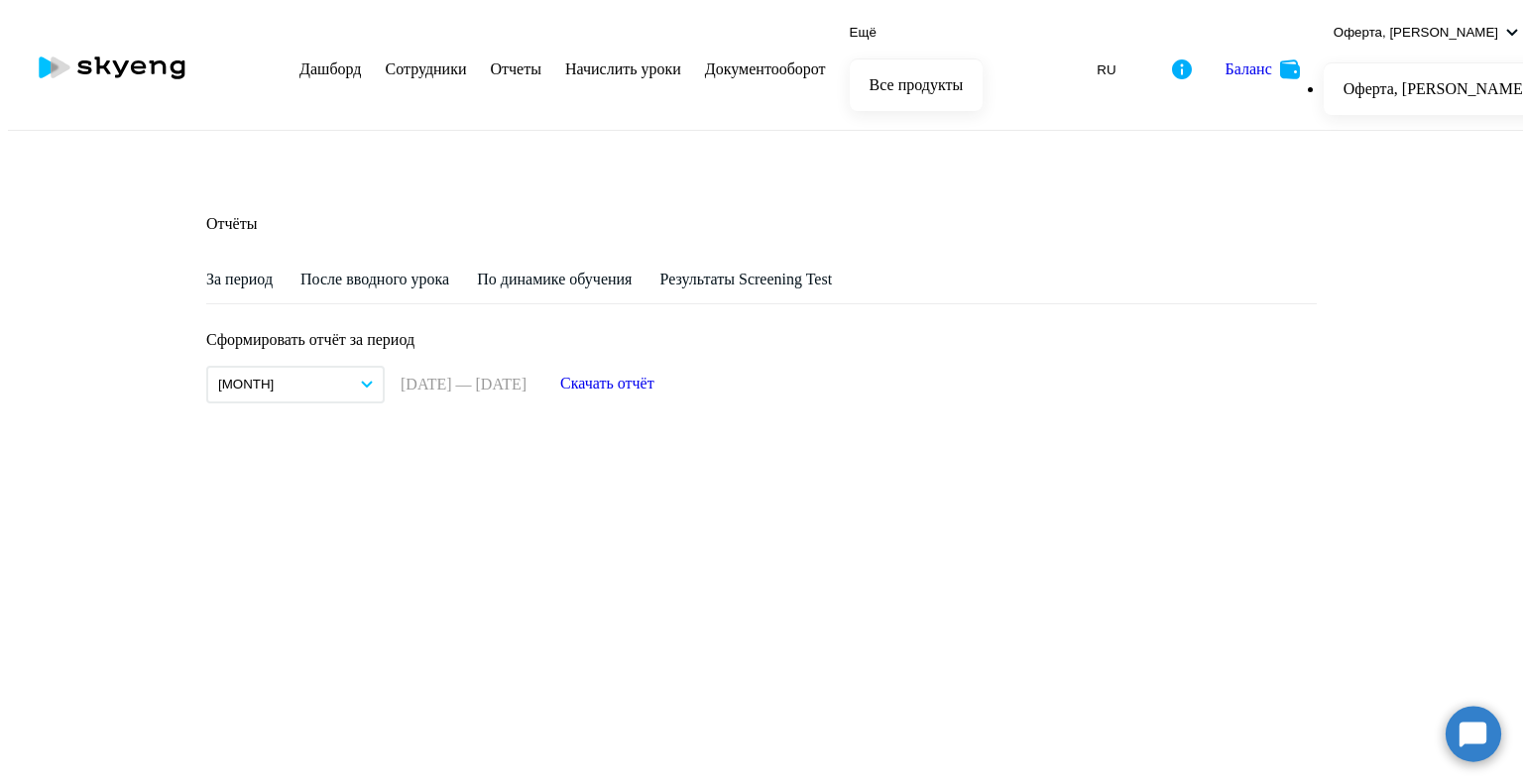 click on "Начислить уроки" at bounding box center (623, 68) 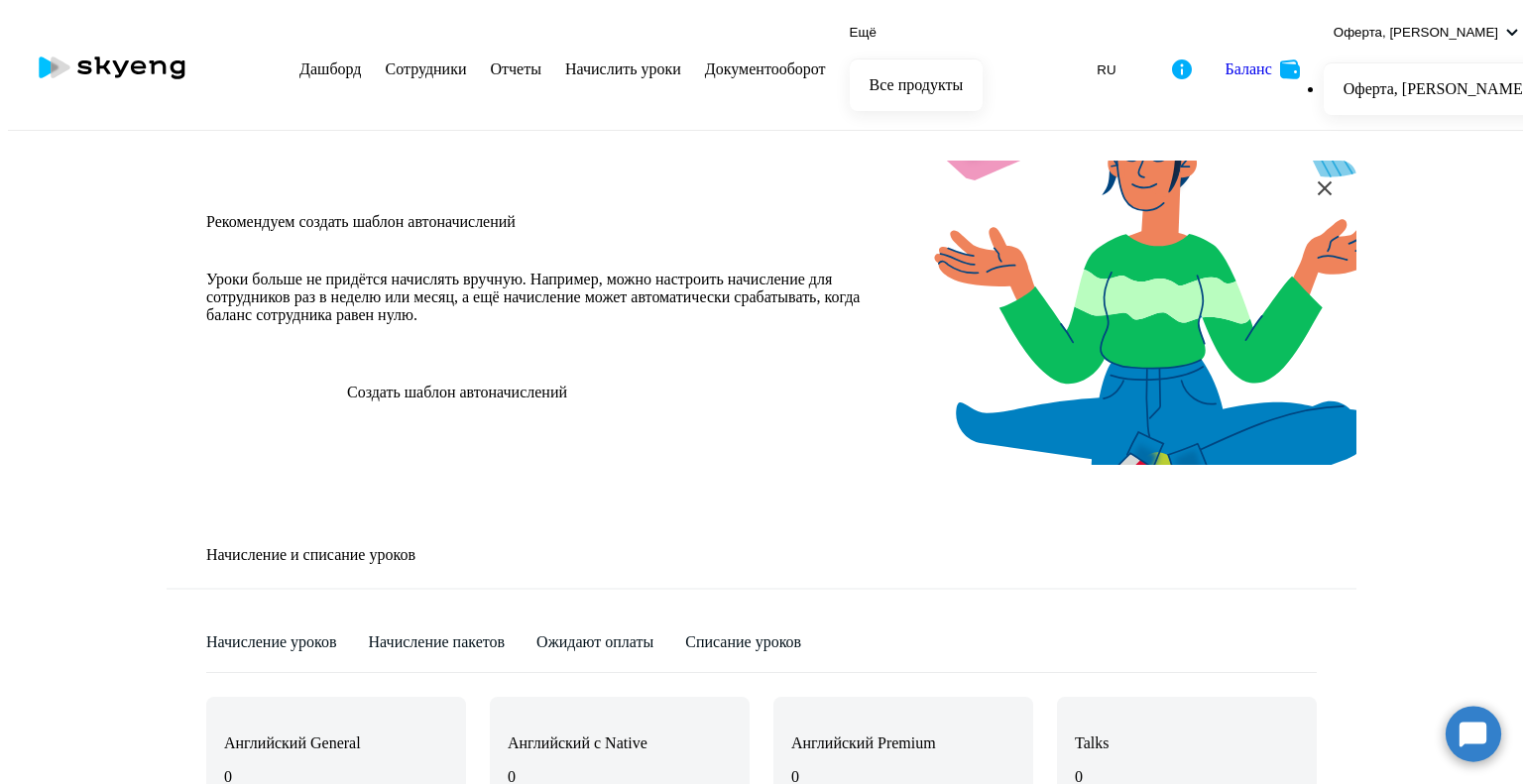 scroll, scrollTop: 150, scrollLeft: 0, axis: vertical 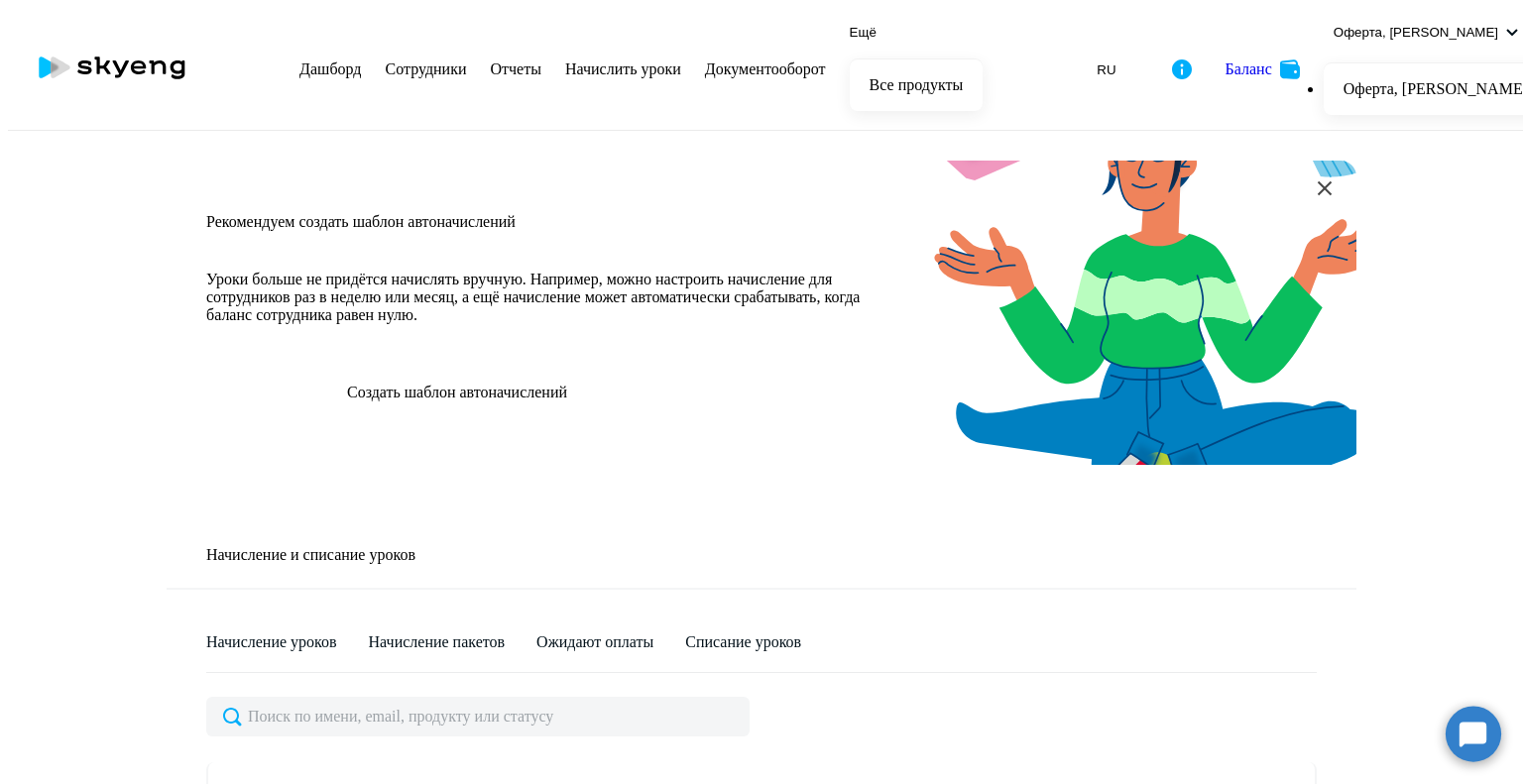 click on "Документооборот" at bounding box center (765, 68) 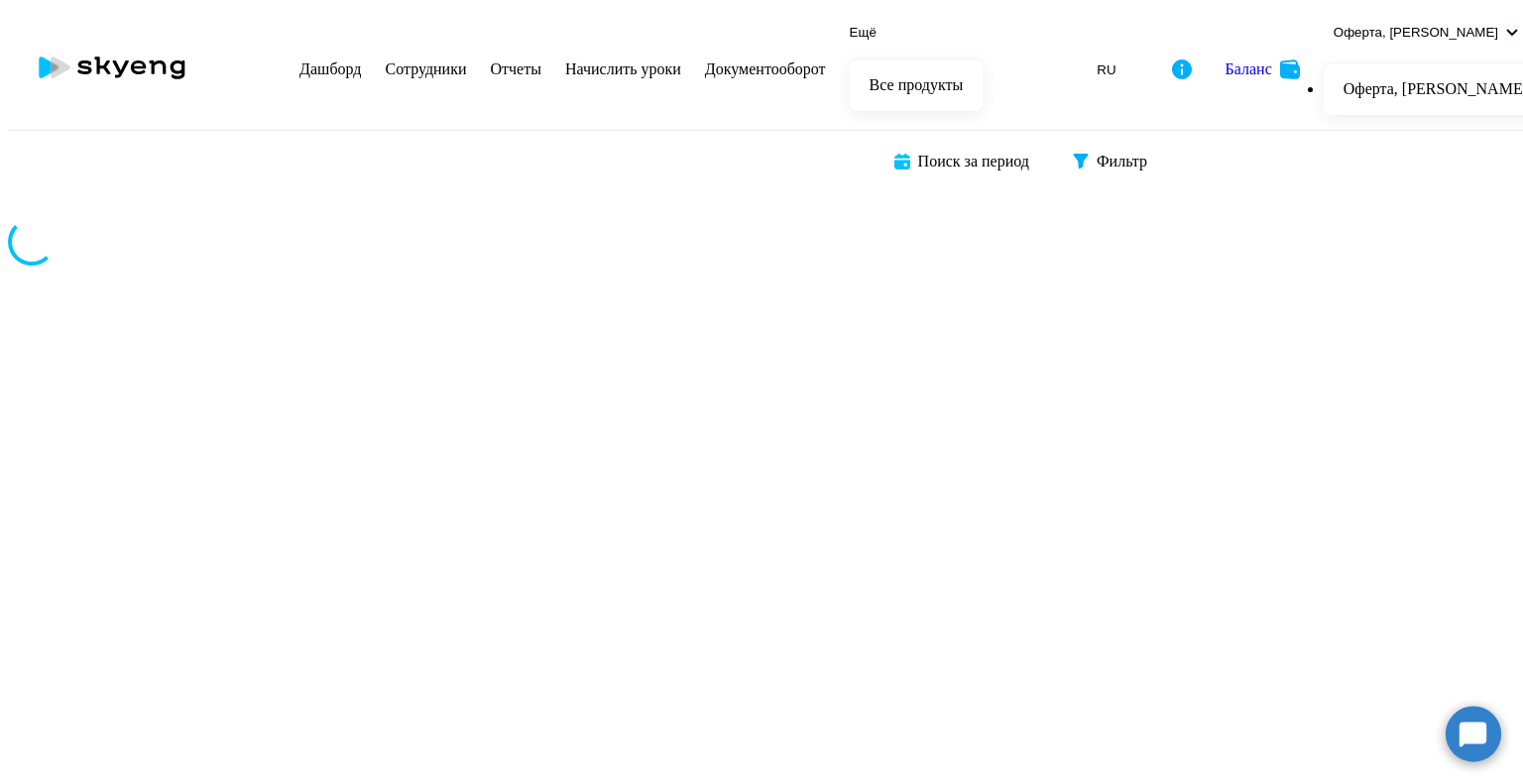 scroll, scrollTop: 0, scrollLeft: 0, axis: both 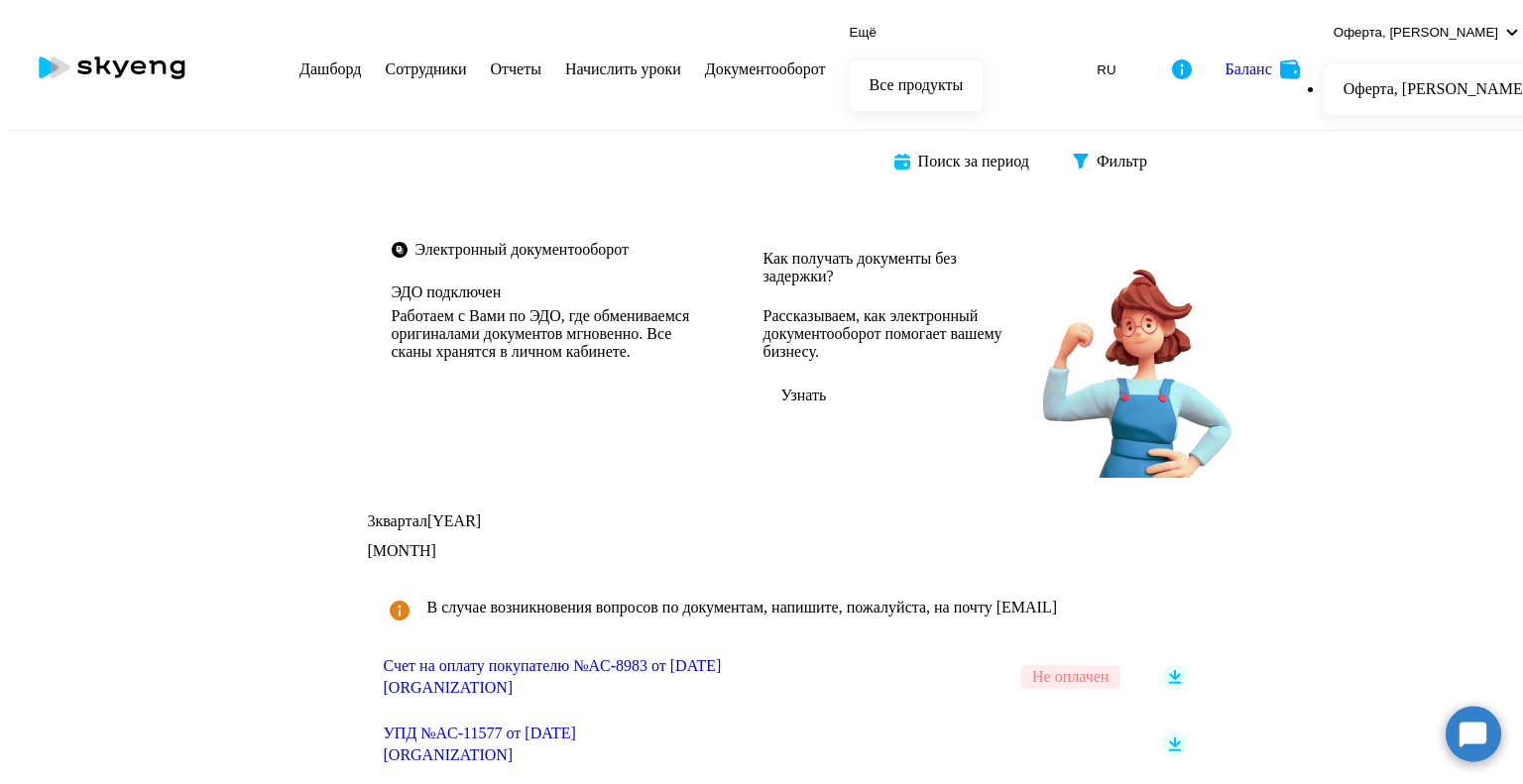 click on "Ещё" at bounding box center [875, 32] 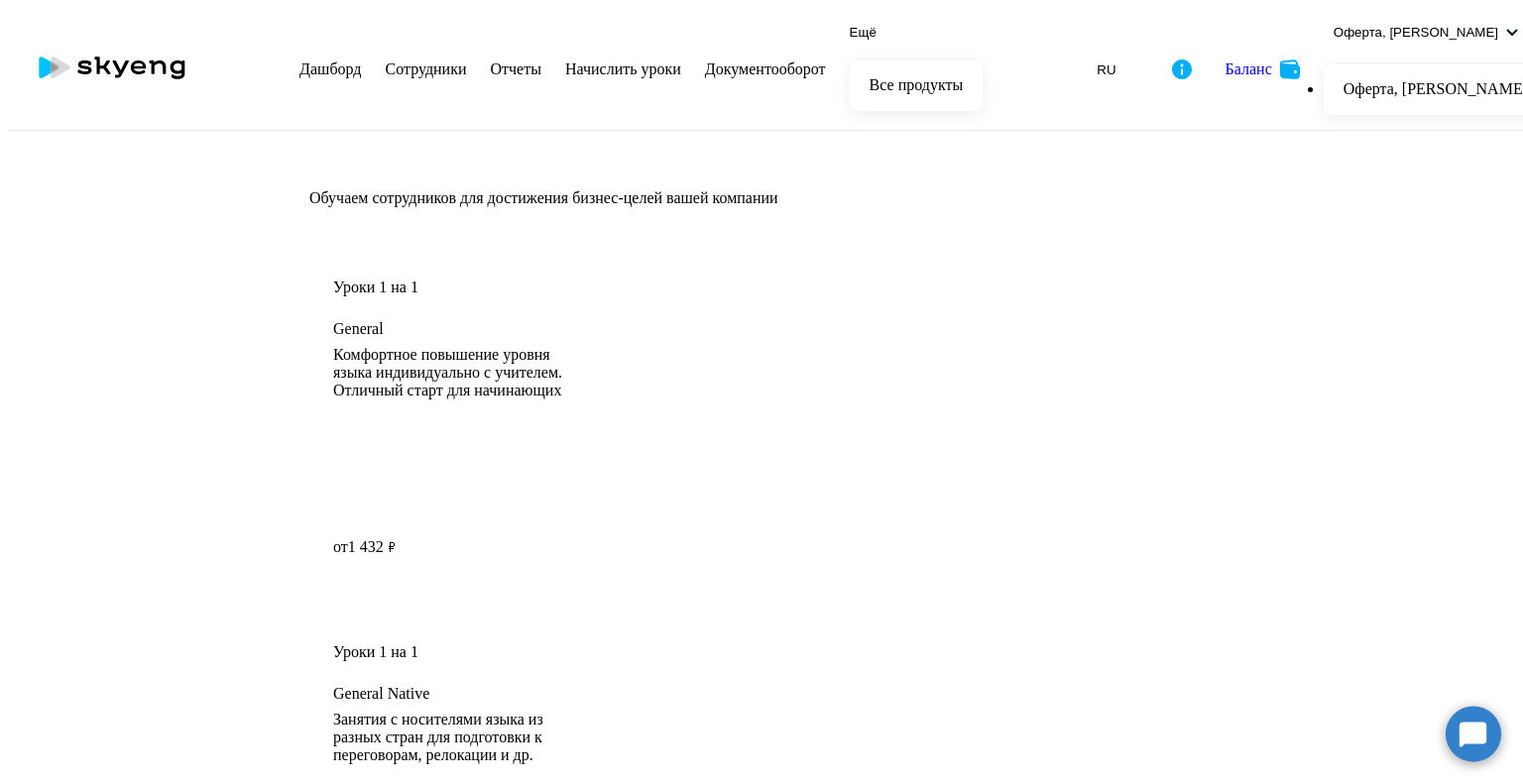 scroll, scrollTop: 0, scrollLeft: 0, axis: both 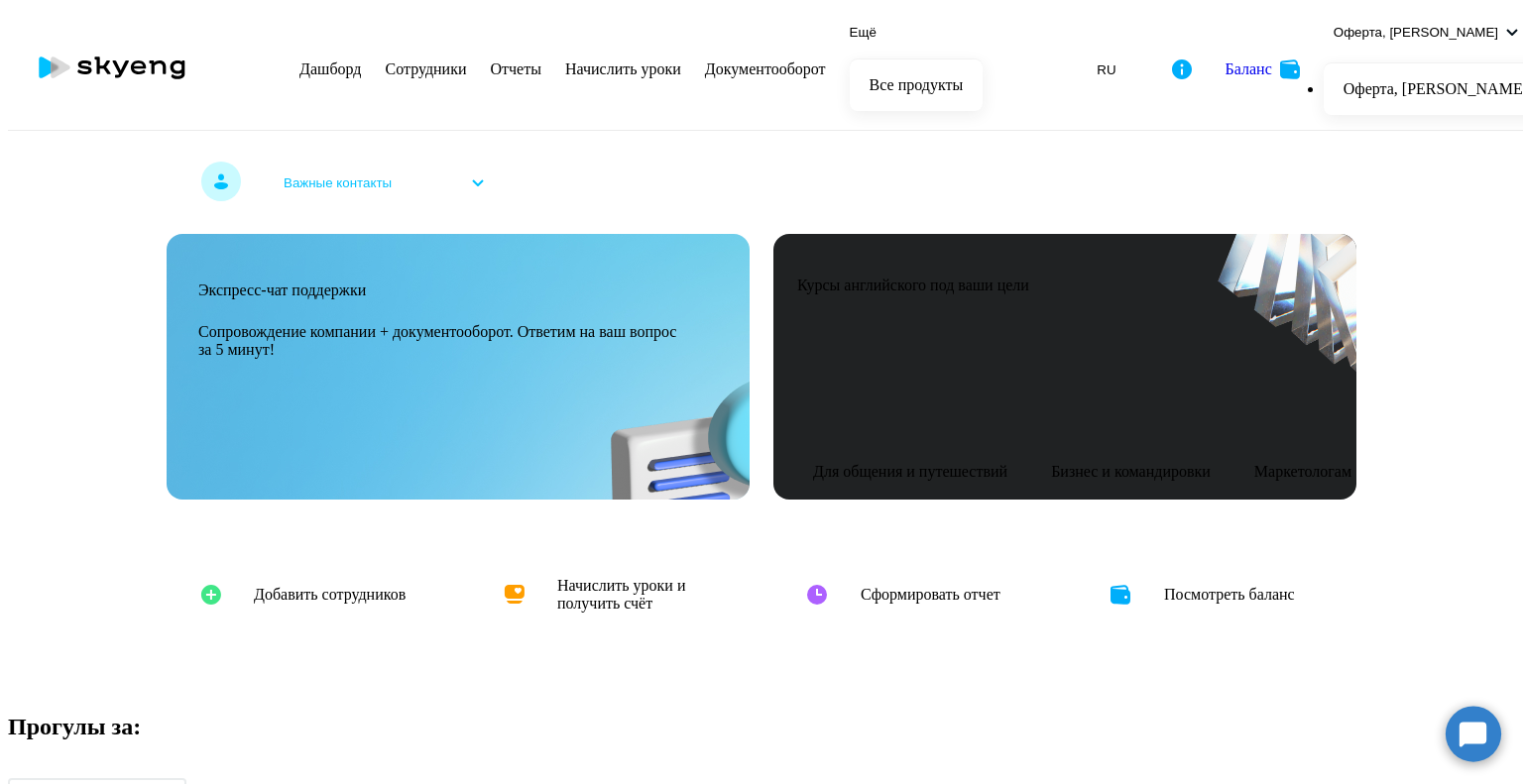 click on "Отчеты" at bounding box center (516, 68) 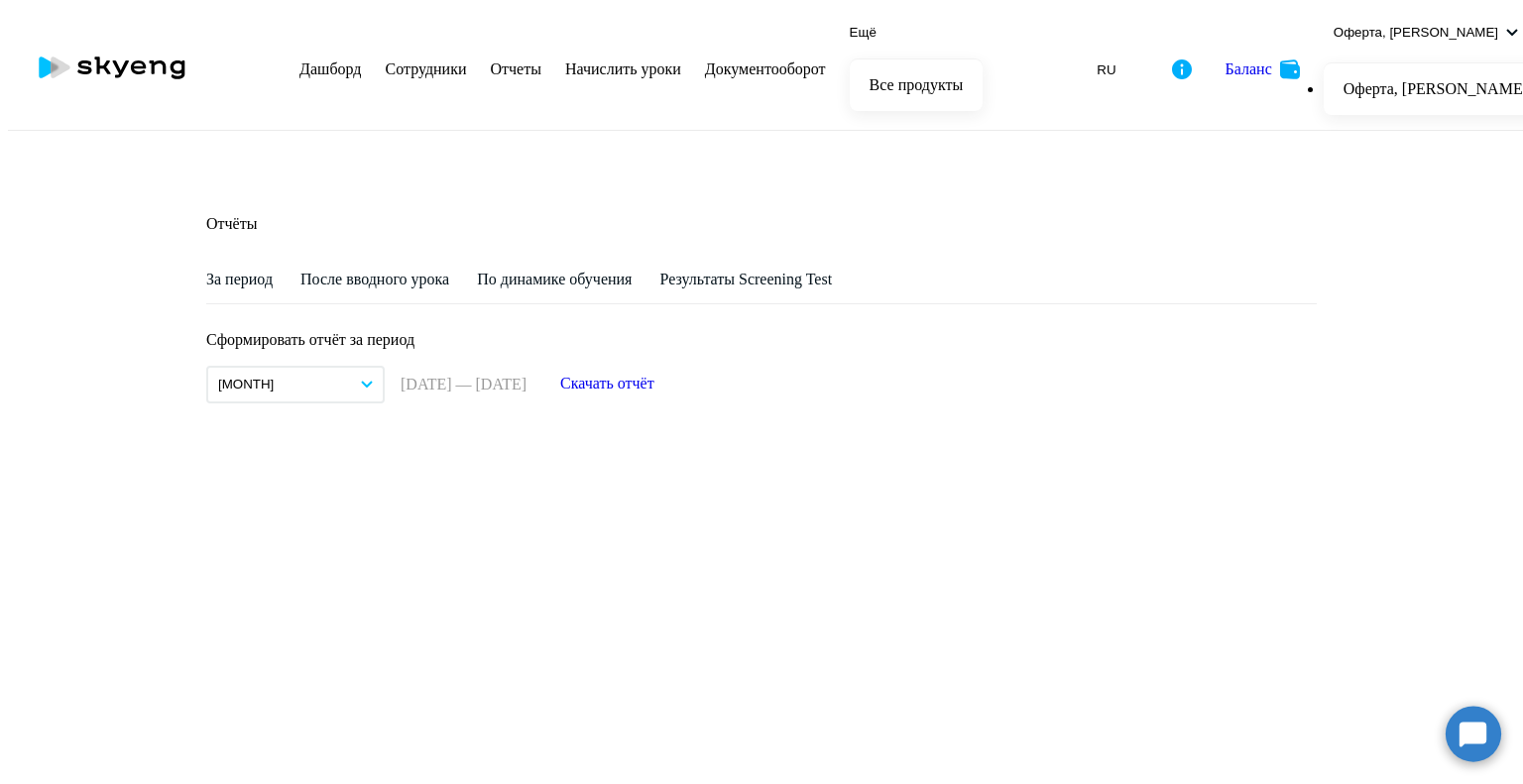 click on "После вводного урока" at bounding box center (239, 280) 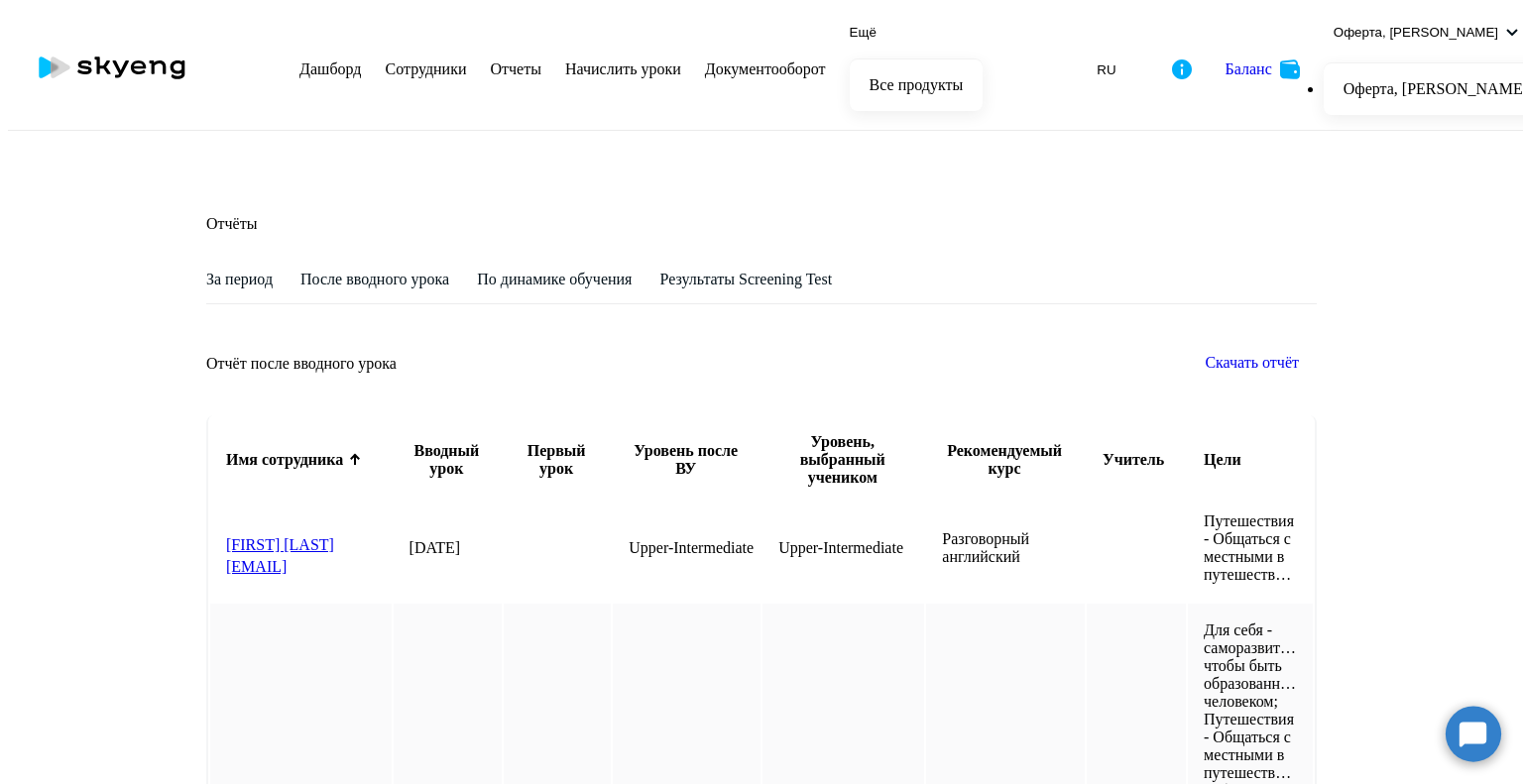 scroll, scrollTop: 18, scrollLeft: 0, axis: vertical 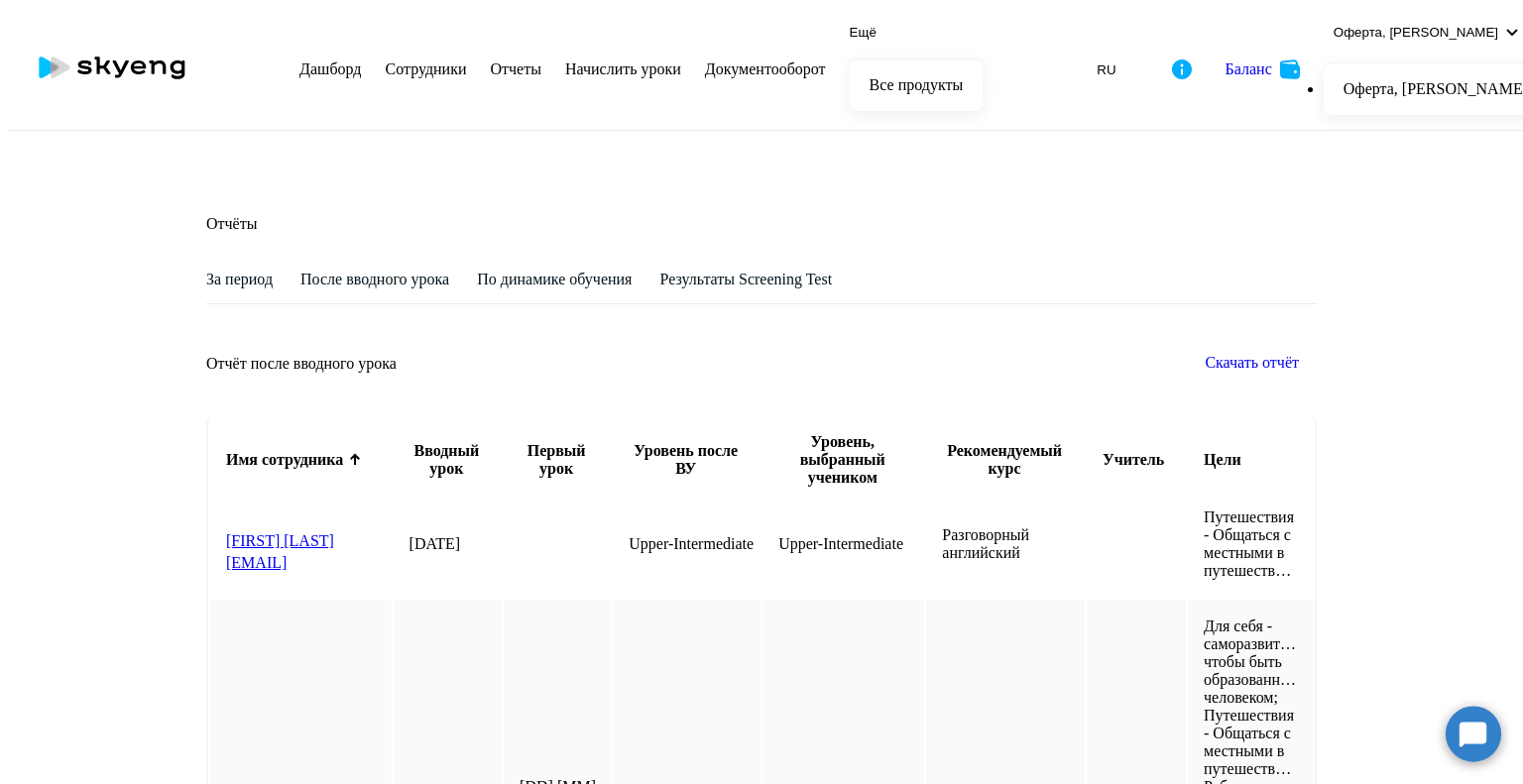 click on "По динамике обучения" at bounding box center [239, 280] 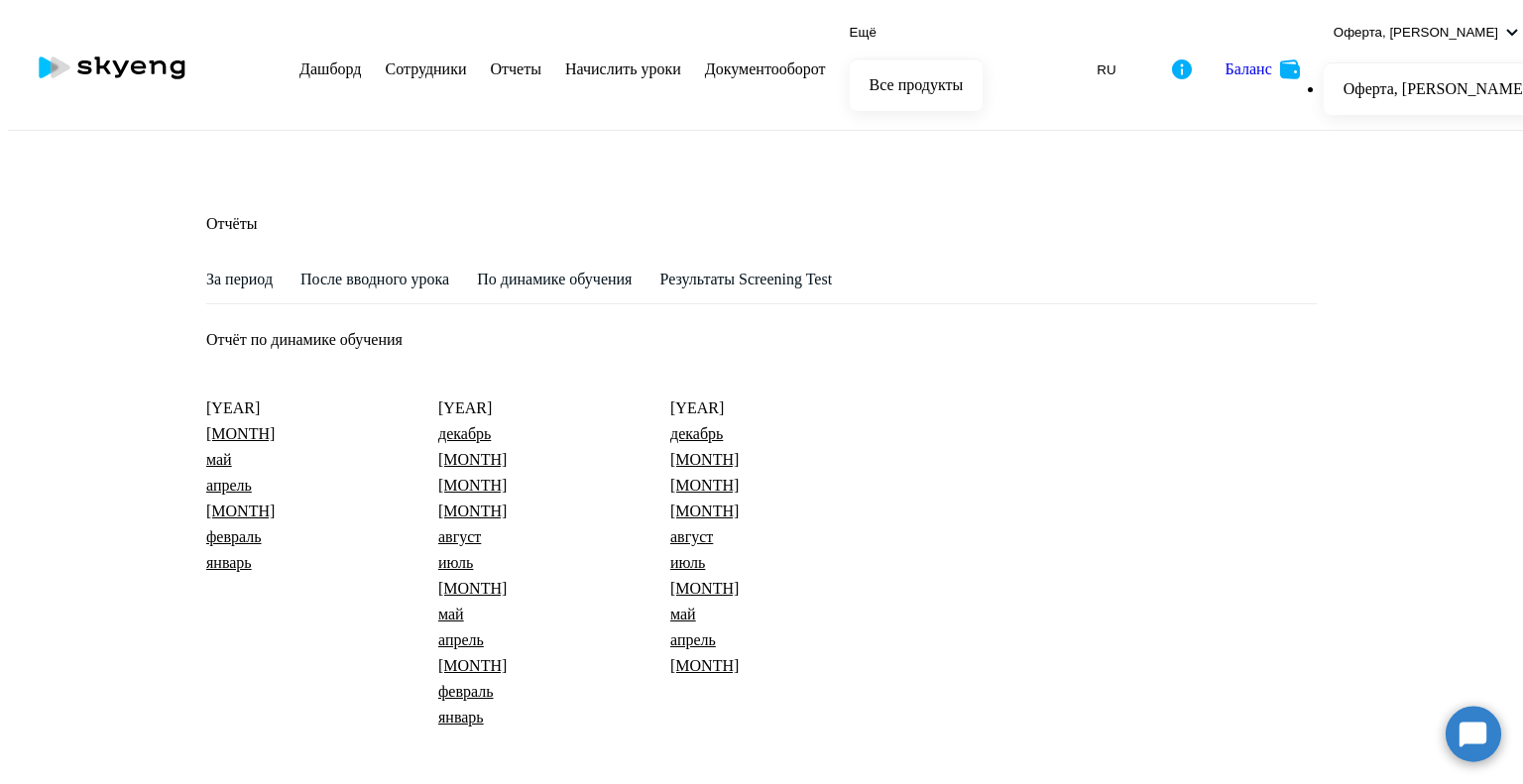 click on "Результаты Screening Test" at bounding box center [239, 280] 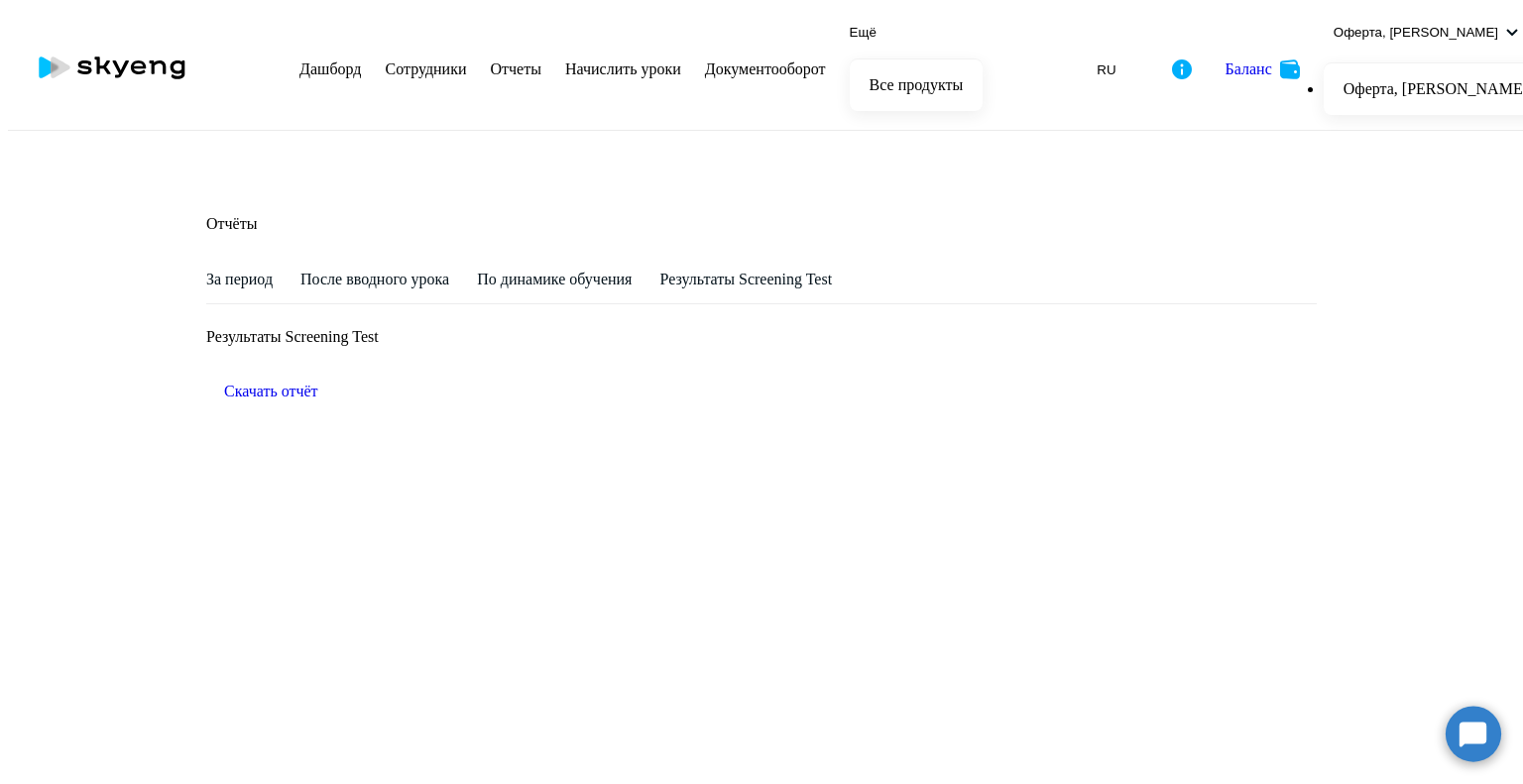 click on "После вводного урока" at bounding box center [239, 280] 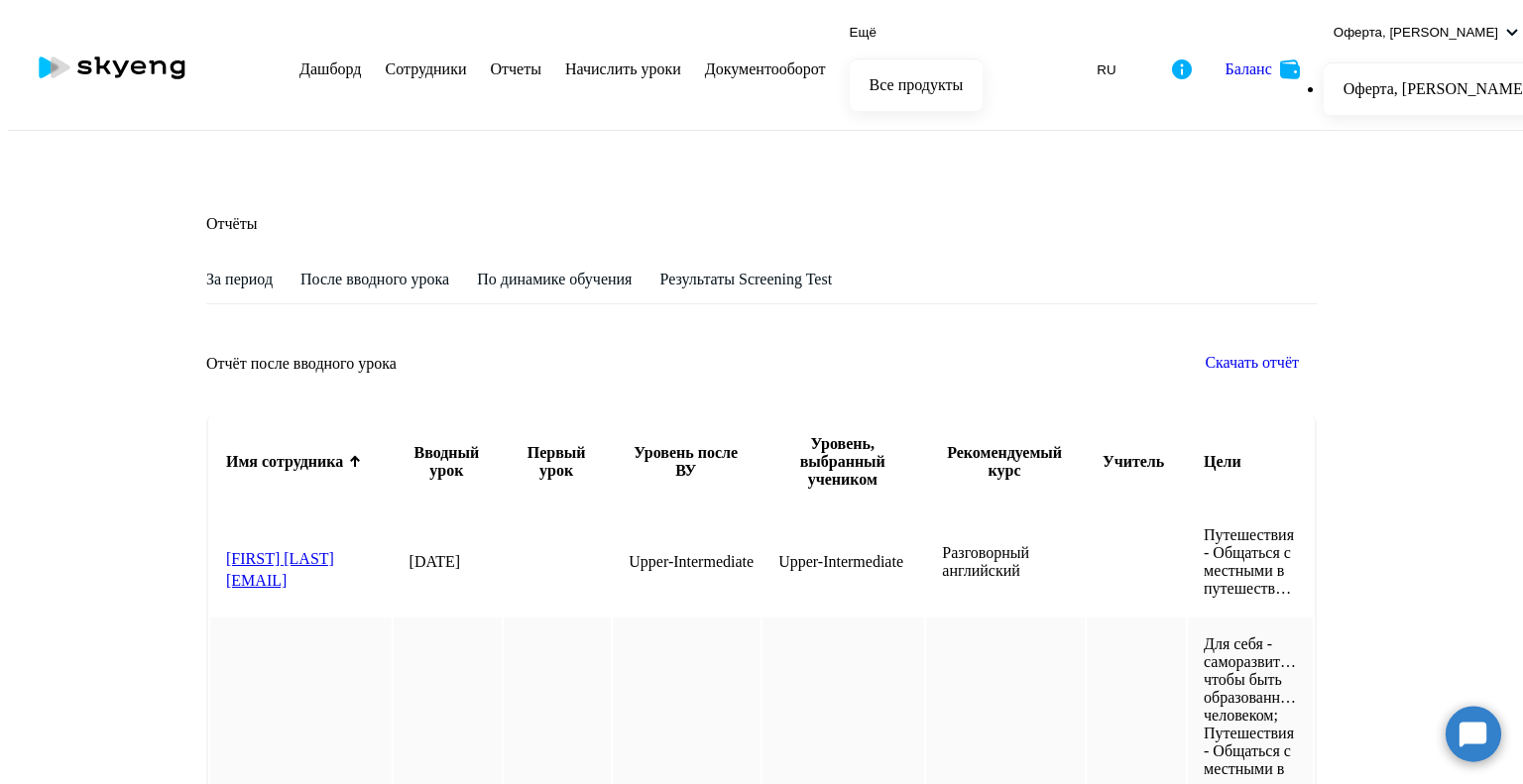 click on "За период" at bounding box center (239, 280) 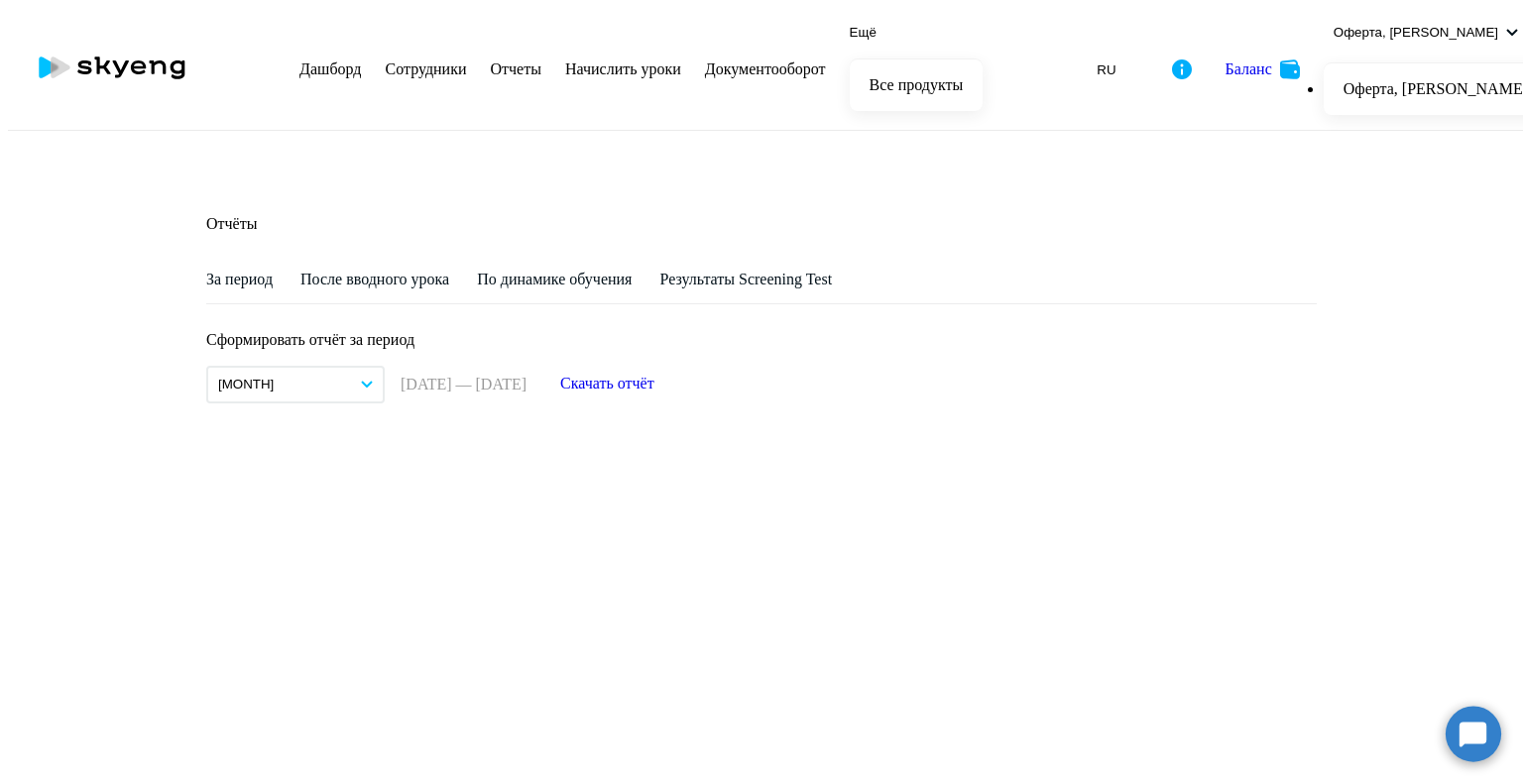 click on "[MONTH]" at bounding box center (295, 385) 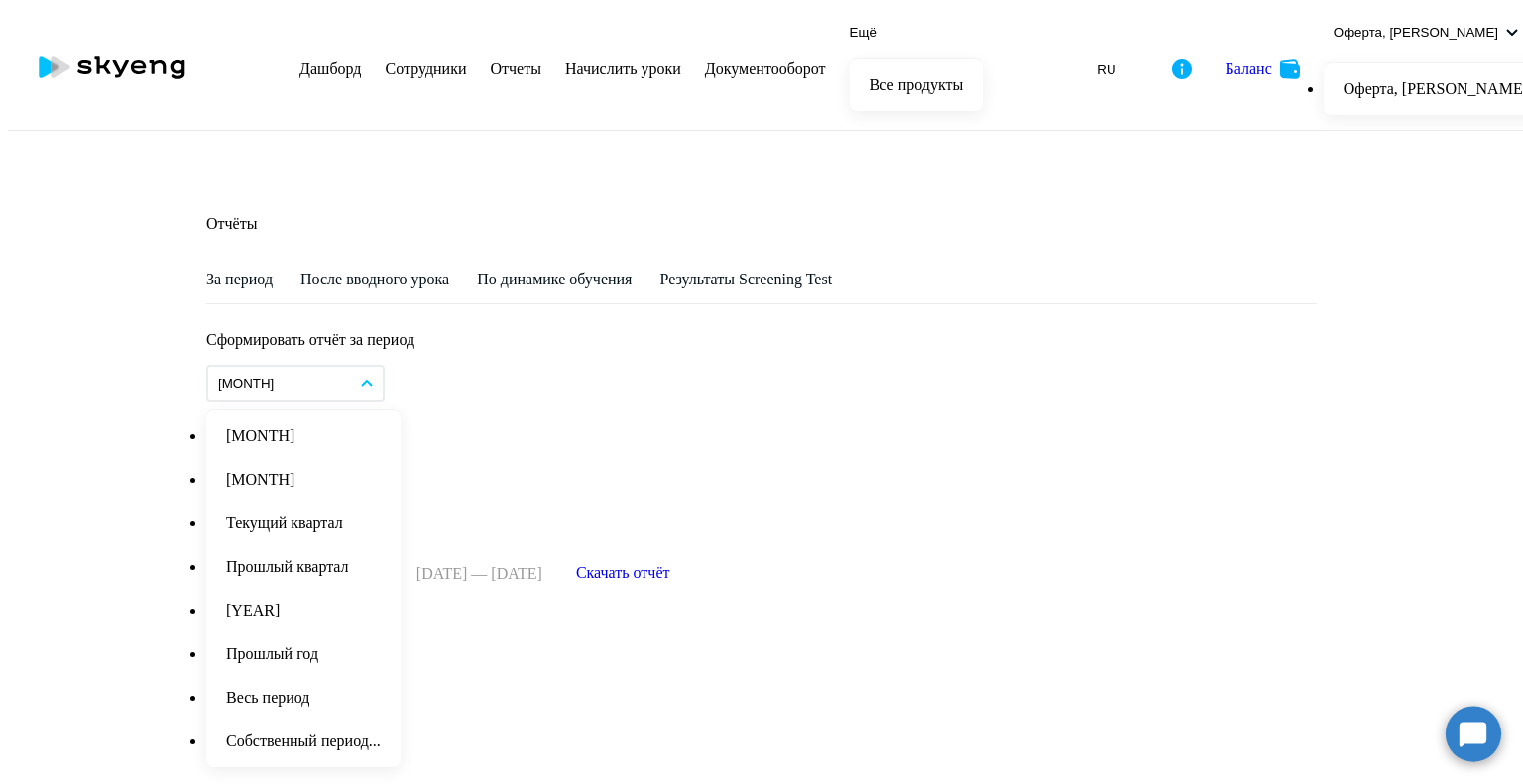 click on "Отчёты За период После вводного урока По динамике обучения Результаты Screening Test Сформировать отчёт за период  Прошлый месяц
Текущий месяц   Прошлый месяц   Текущий квартал   Прошлый квартал   Текущий год   Прошлый год   Весь период   Собственный период...  –  [DATE] — [DATE]   Скачать отчёт" at bounding box center (762, 503) 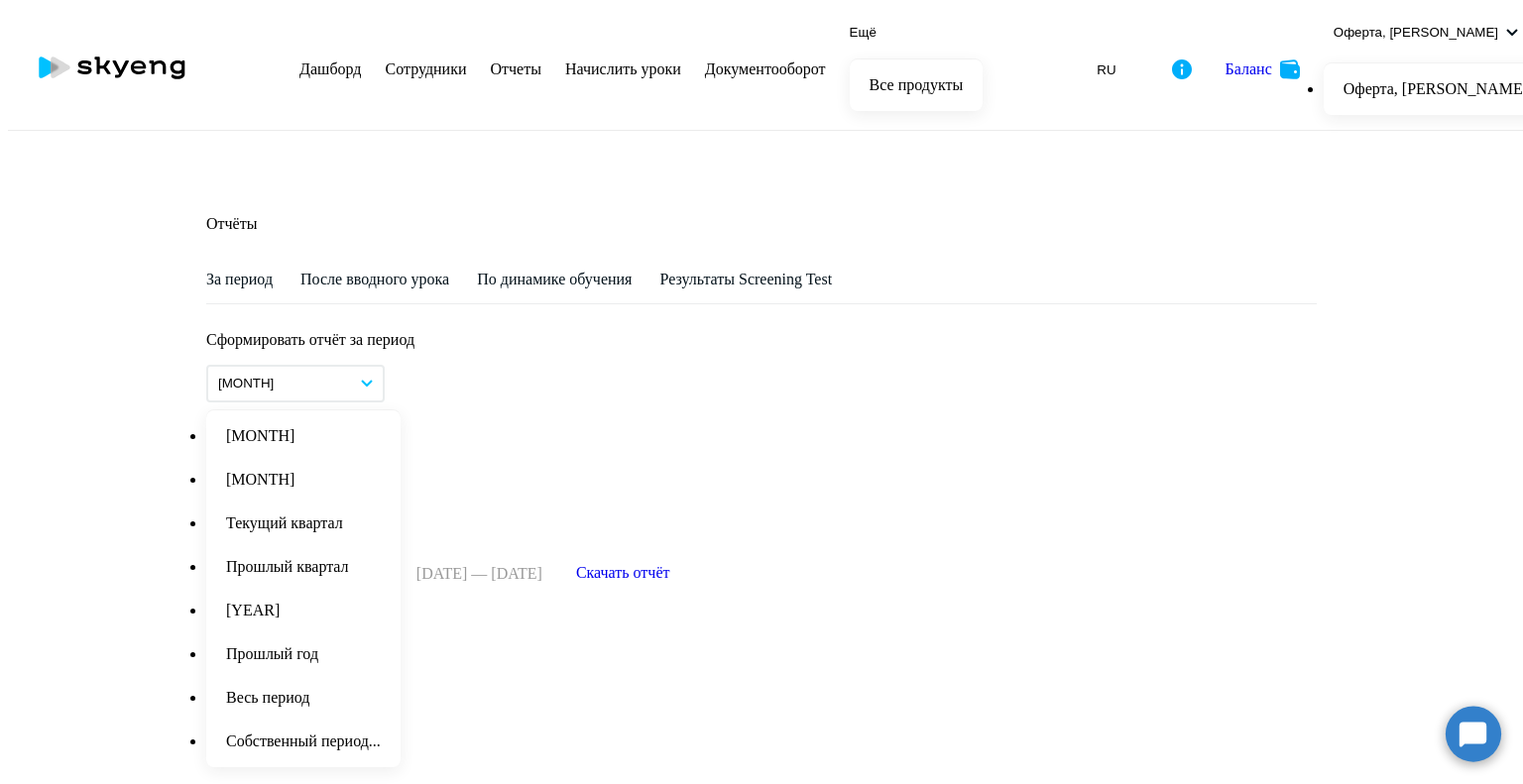 click on "Сотрудники" at bounding box center (425, 68) 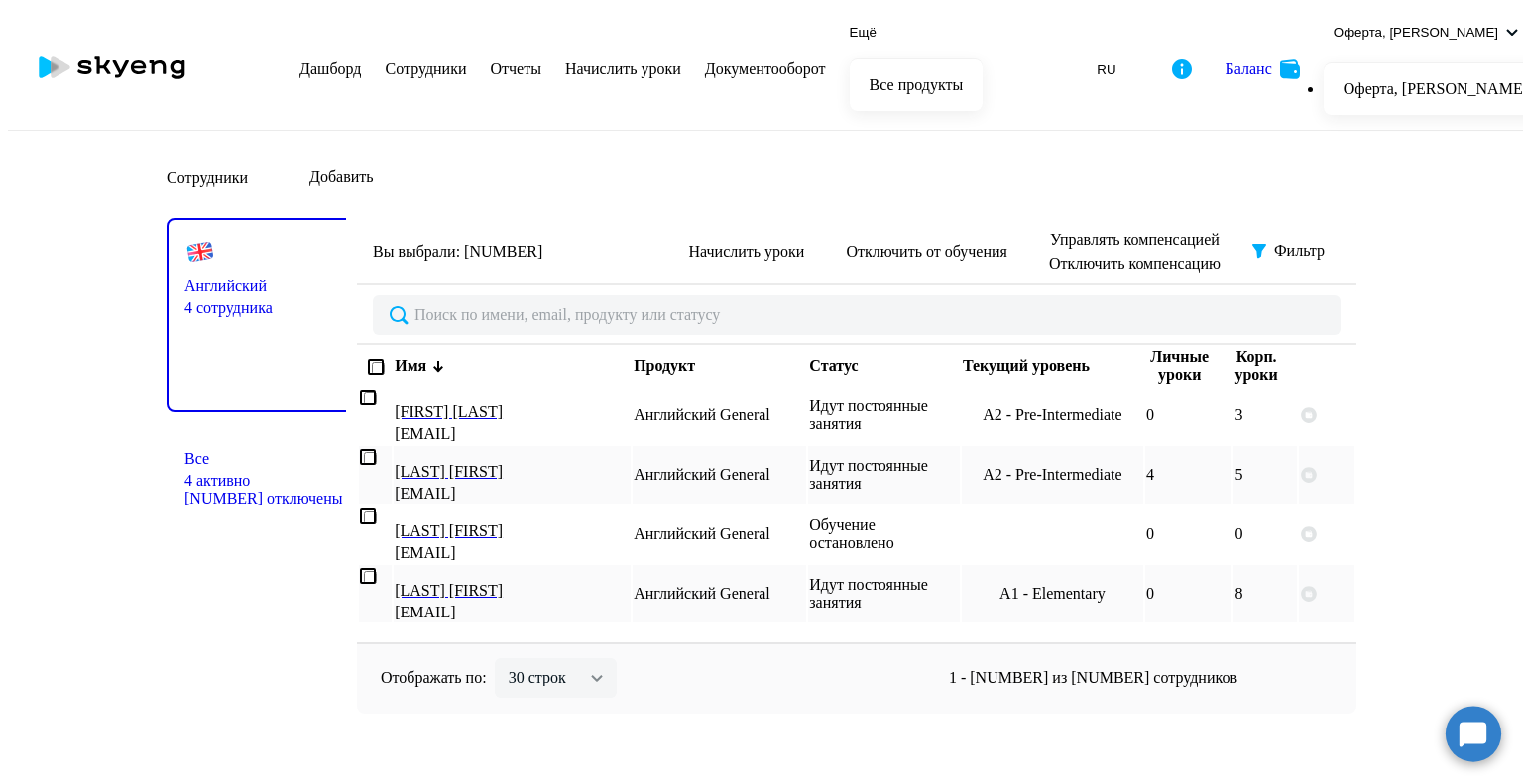 click on "4 активно" at bounding box center [266, 481] 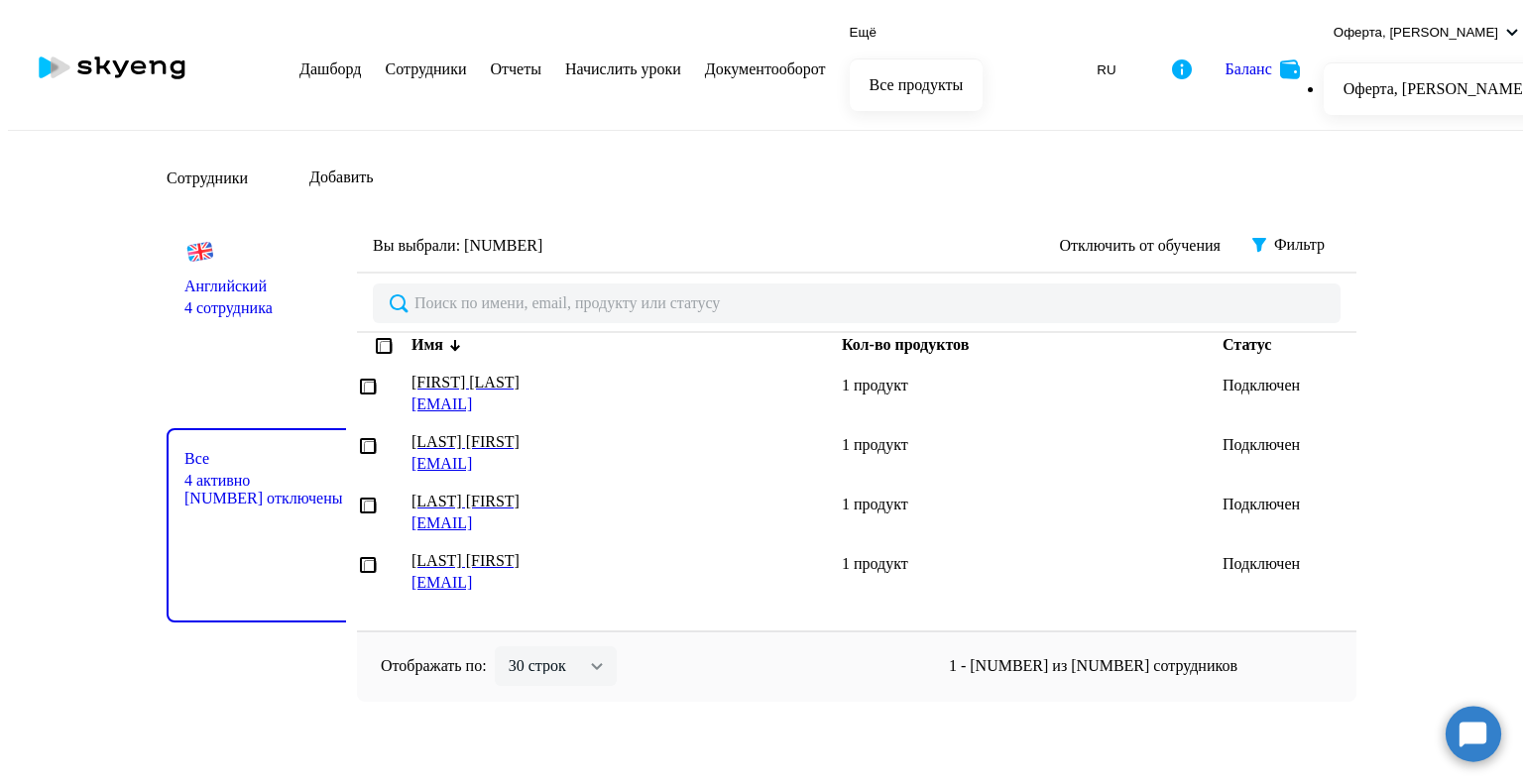click on "4 сотрудника" at bounding box center (266, 308) 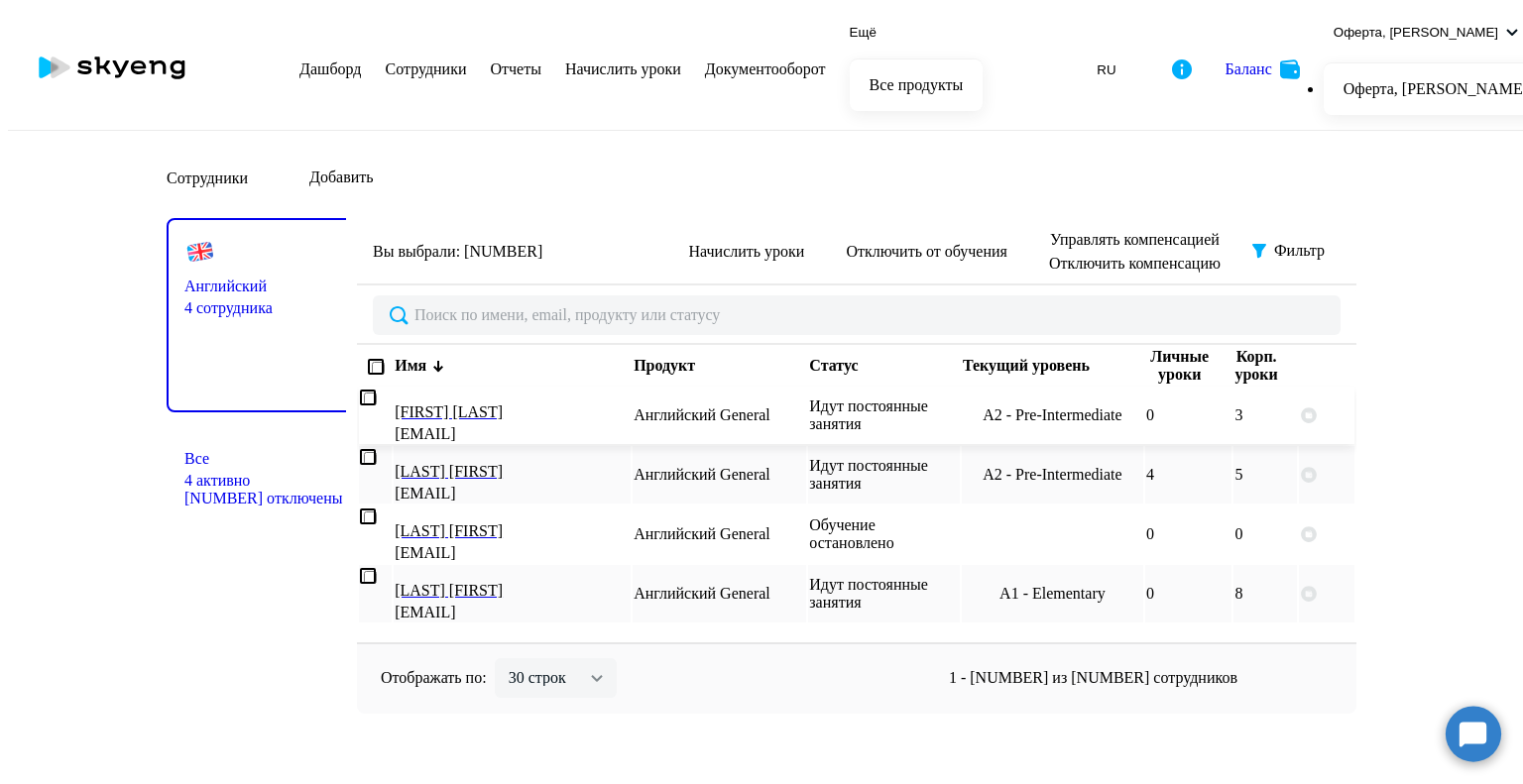 click on "[FIRST] [LAST]" at bounding box center (507, 412) 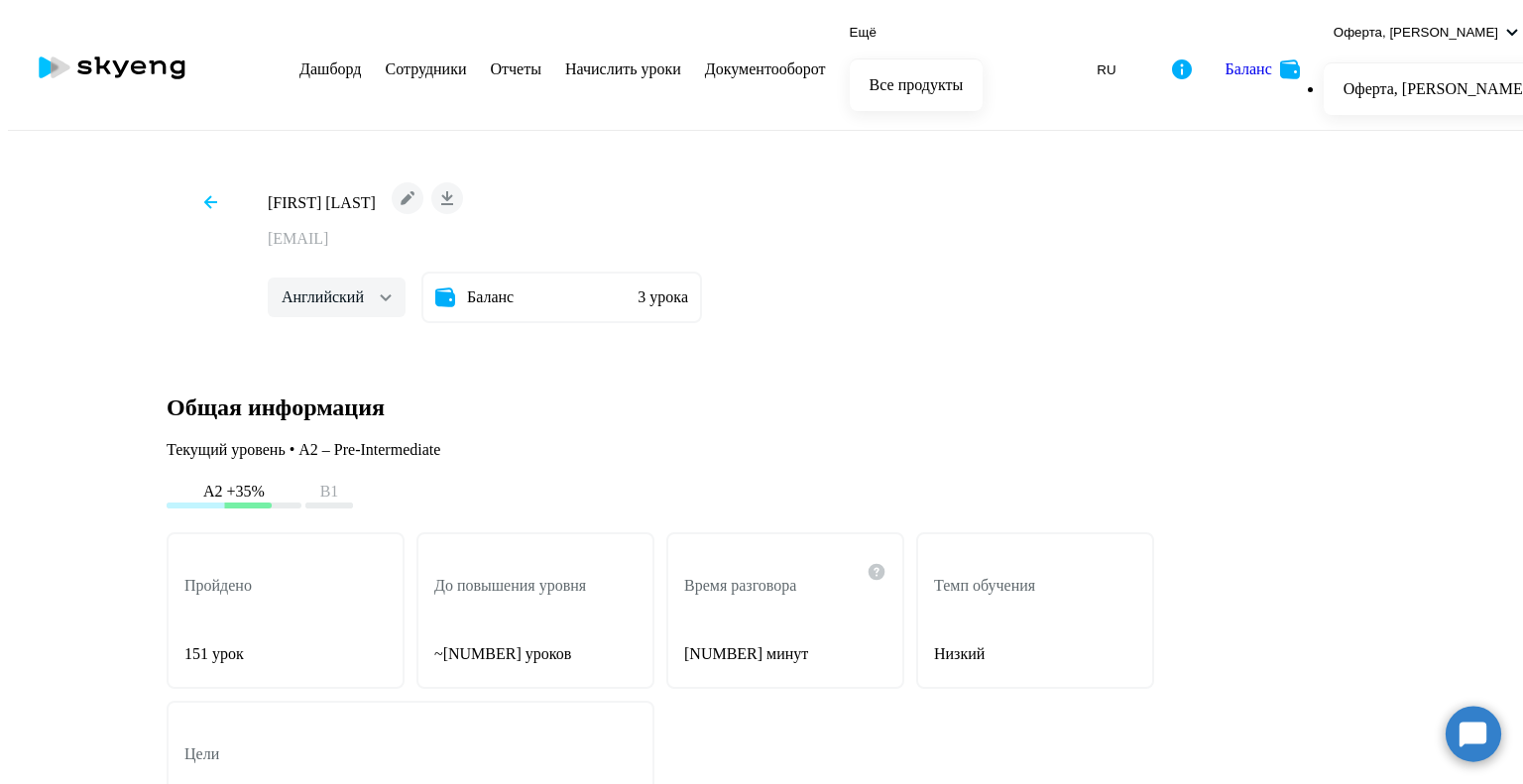 scroll, scrollTop: 2312, scrollLeft: 0, axis: vertical 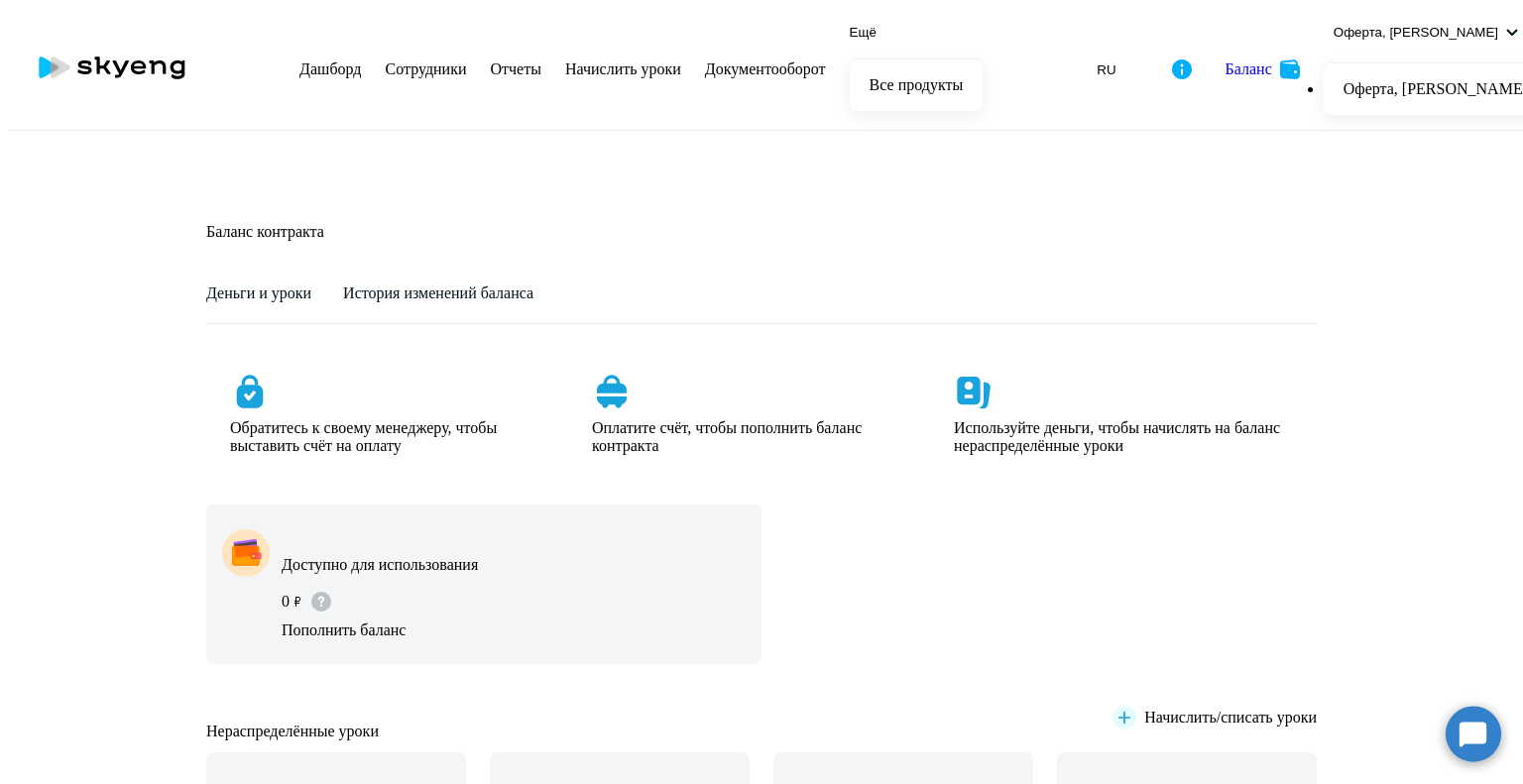 click at bounding box center (1182, 69) 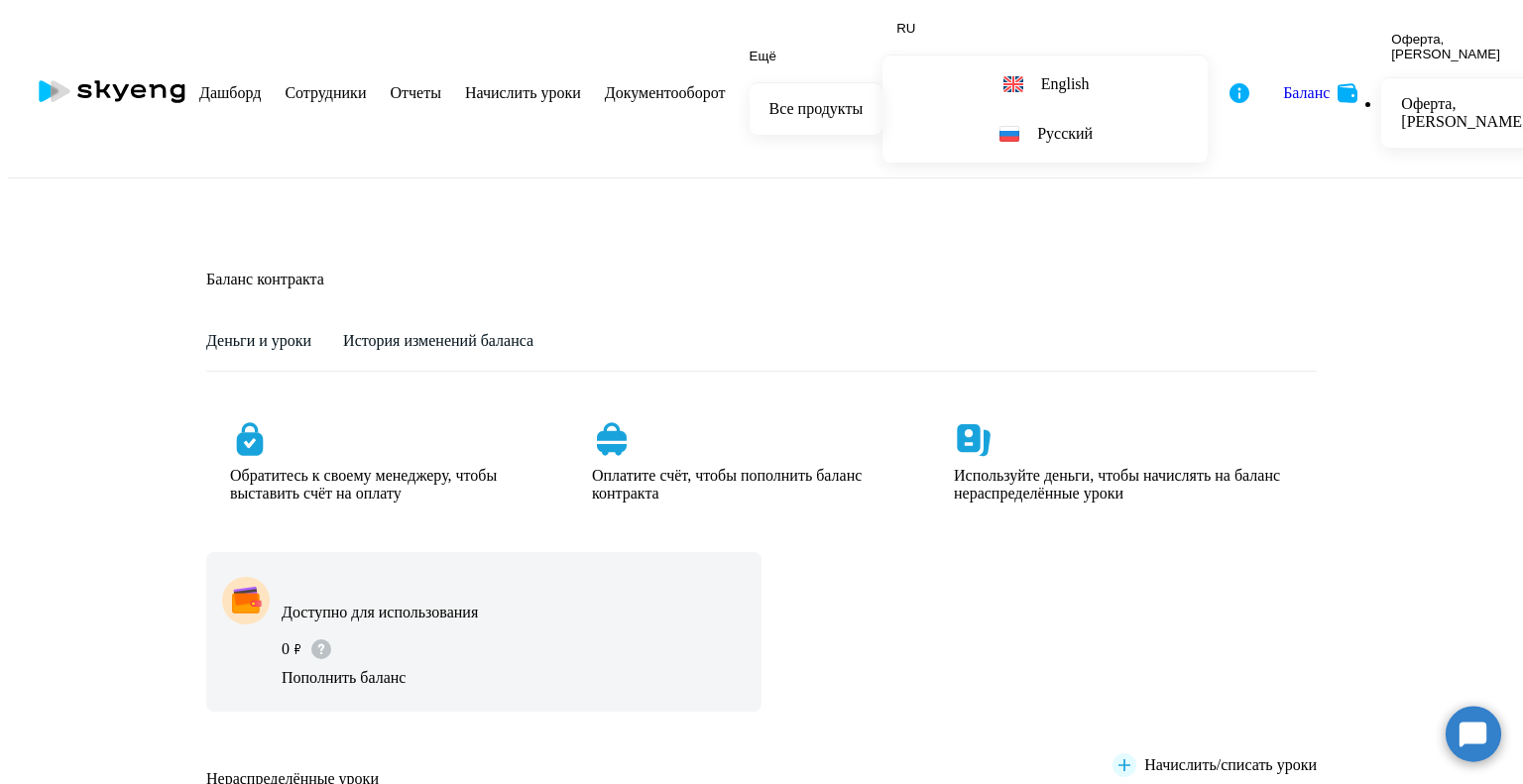scroll, scrollTop: 61, scrollLeft: 0, axis: vertical 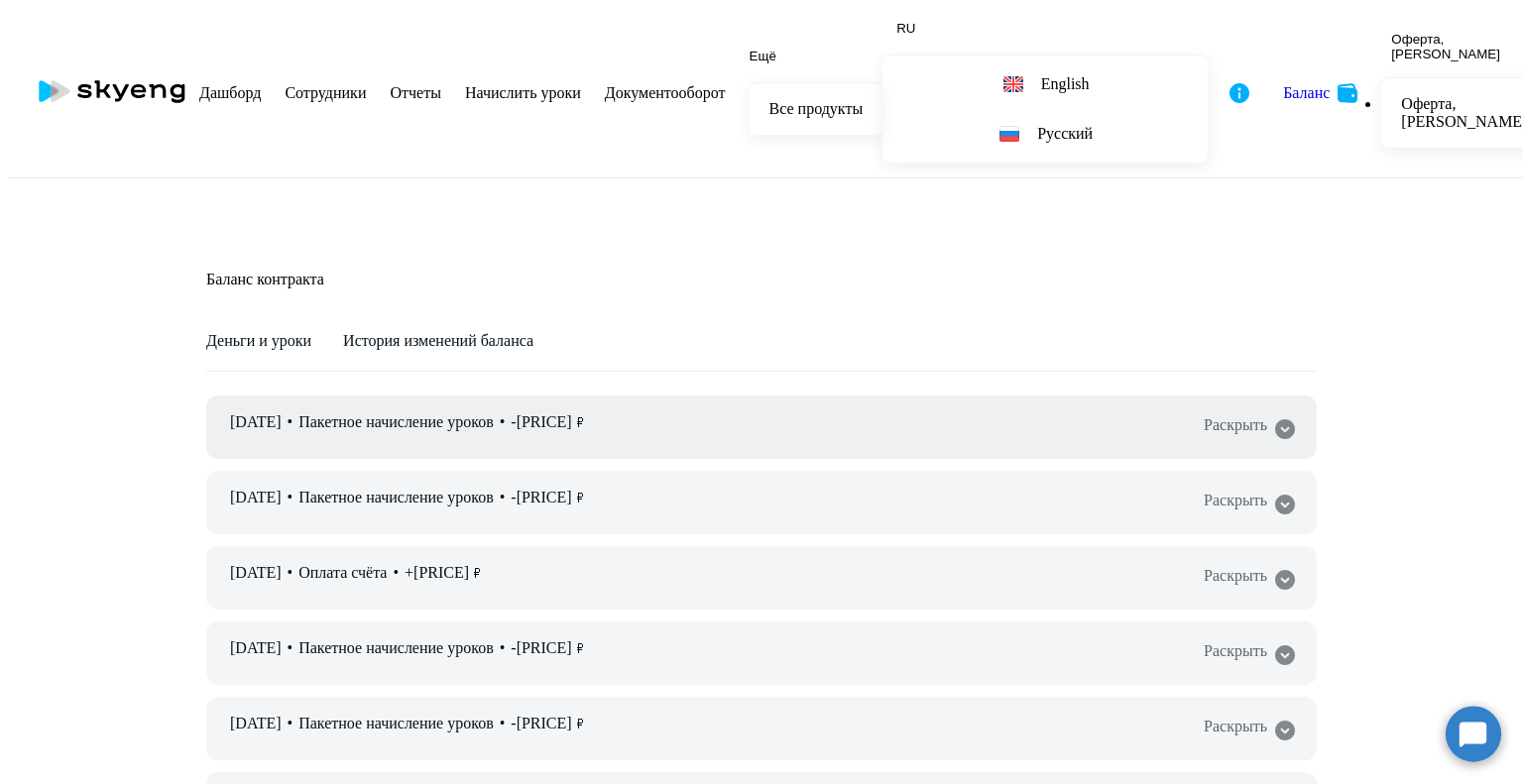 click at bounding box center (1285, 429) 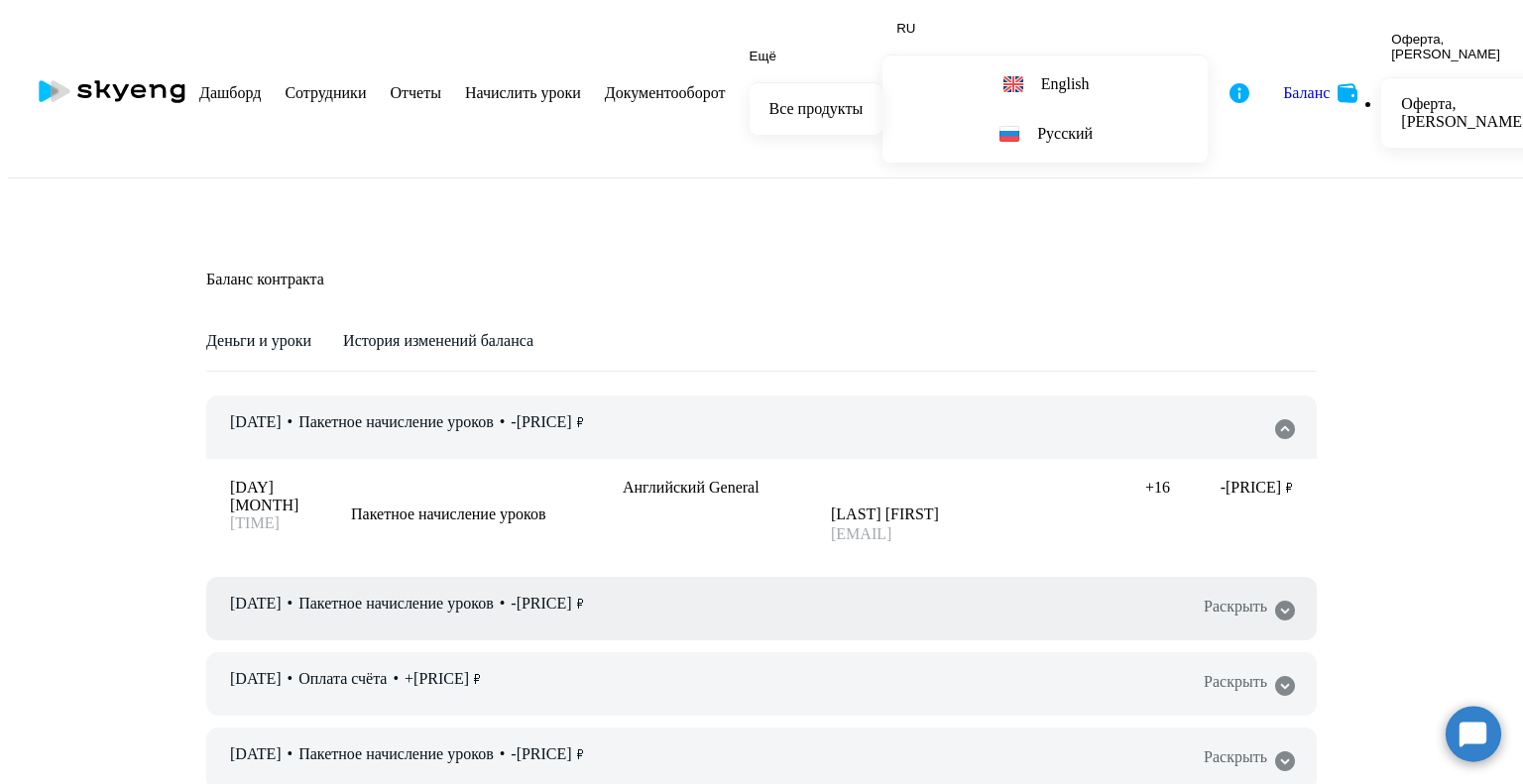 click at bounding box center [1285, 611] 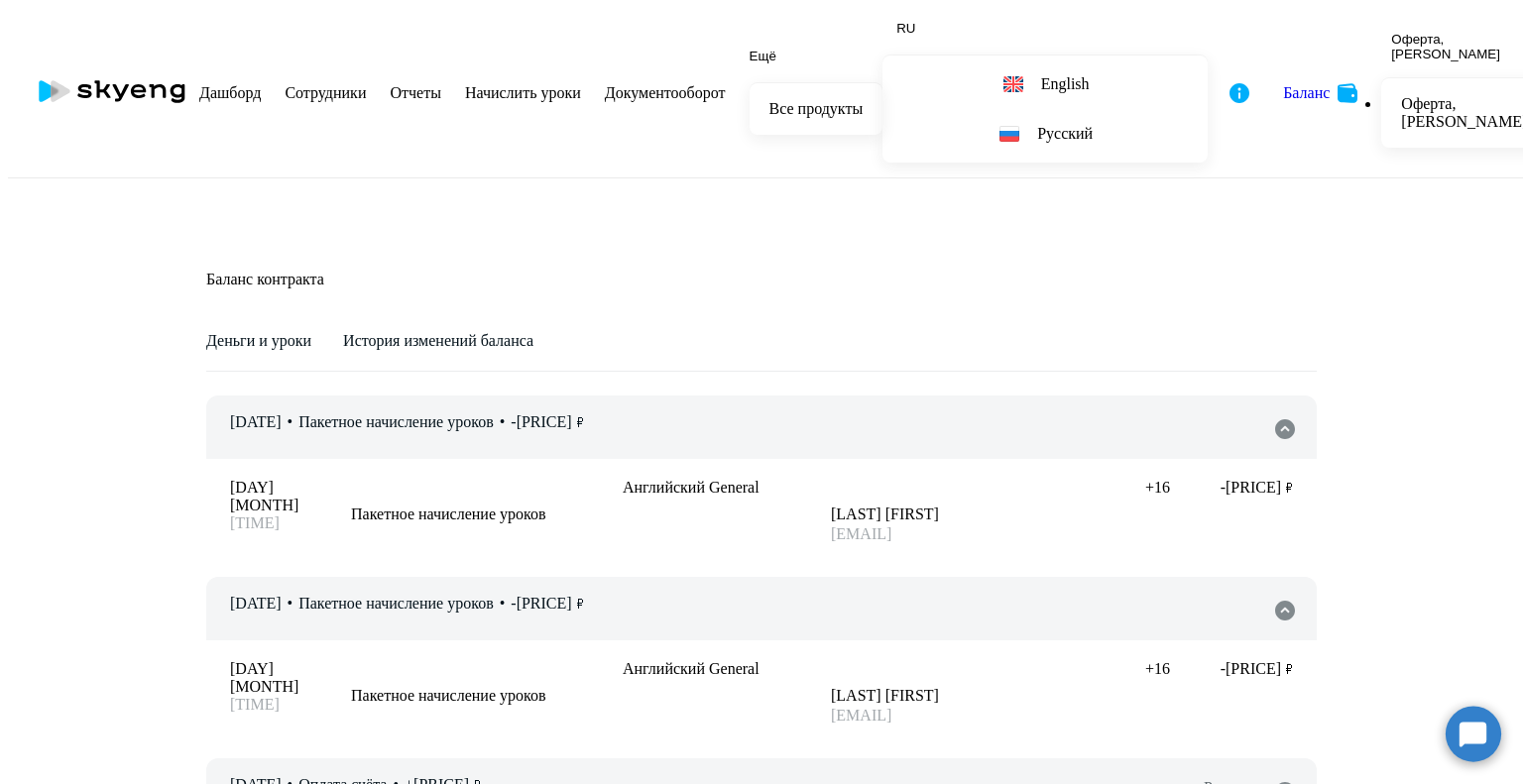 scroll, scrollTop: 99, scrollLeft: 0, axis: vertical 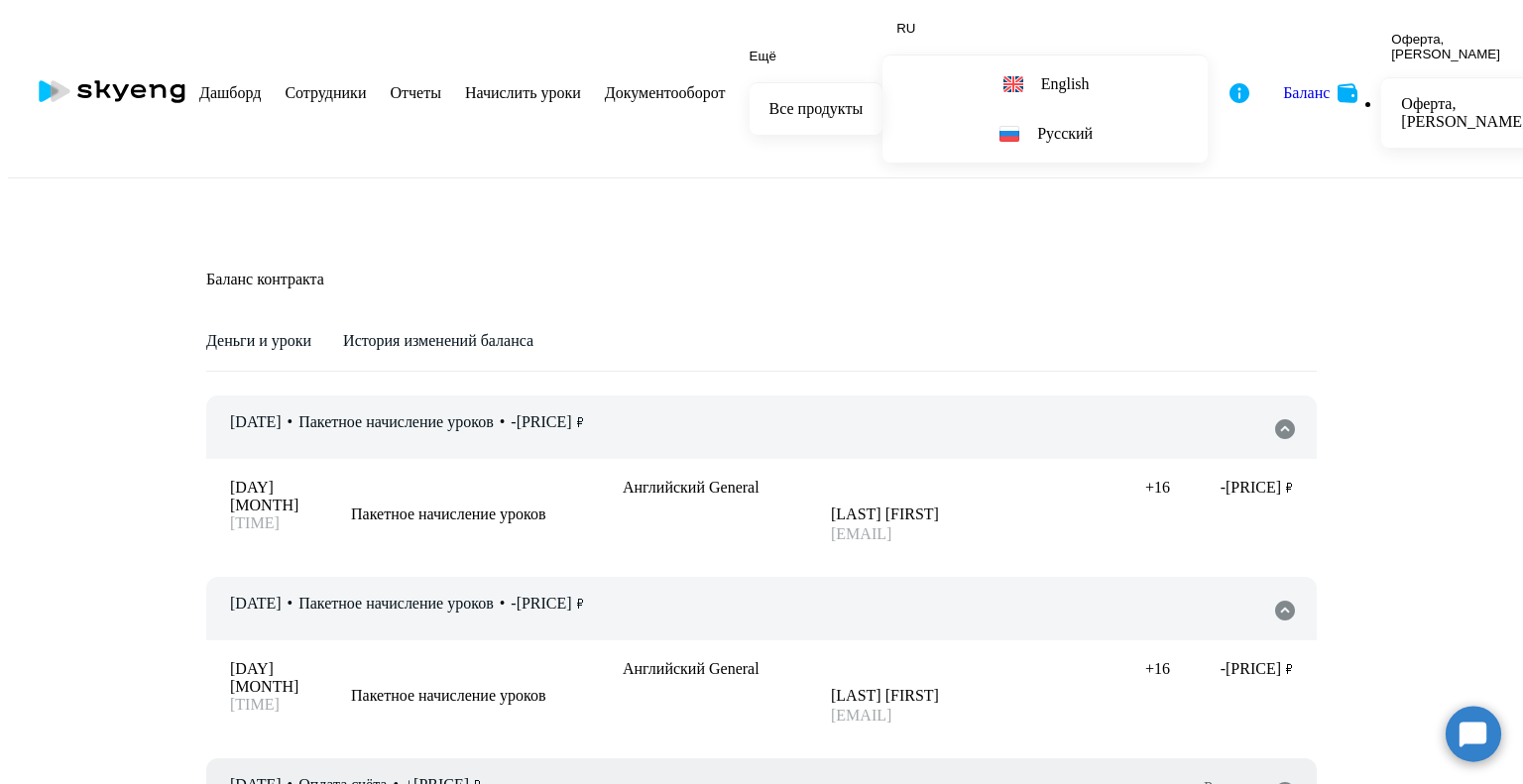 click at bounding box center (1285, 792) 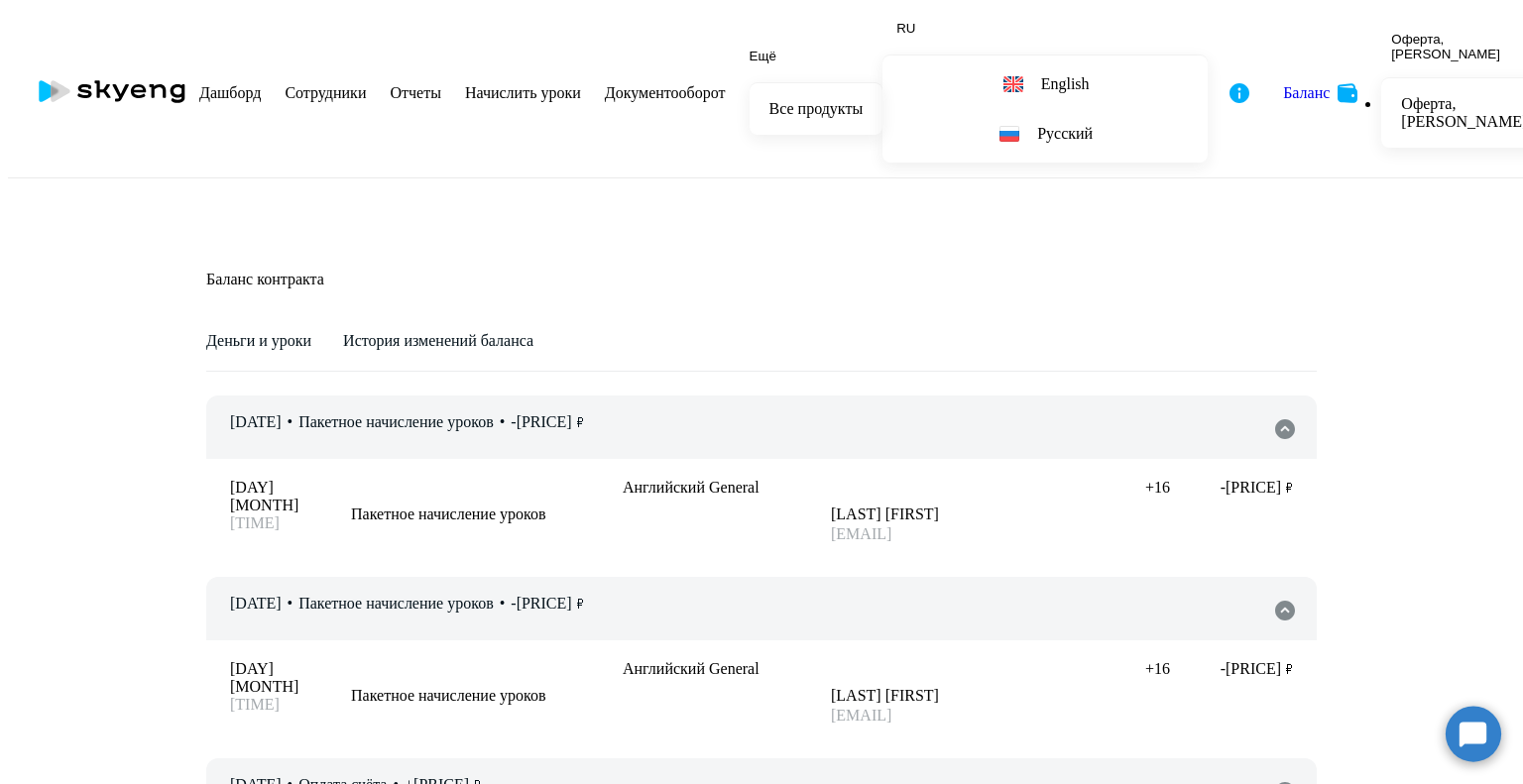 scroll, scrollTop: 198, scrollLeft: 0, axis: vertical 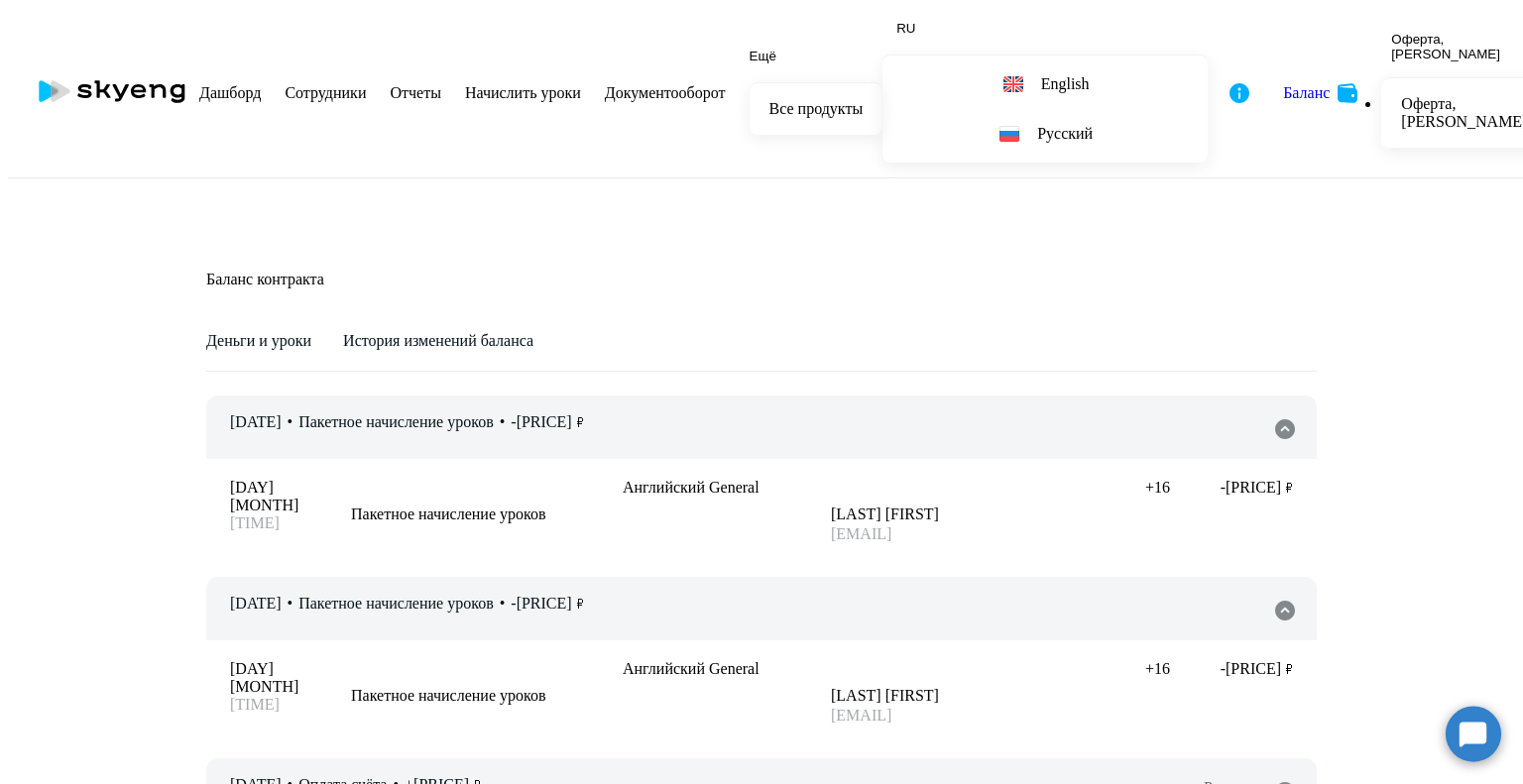click at bounding box center (1285, 867) 